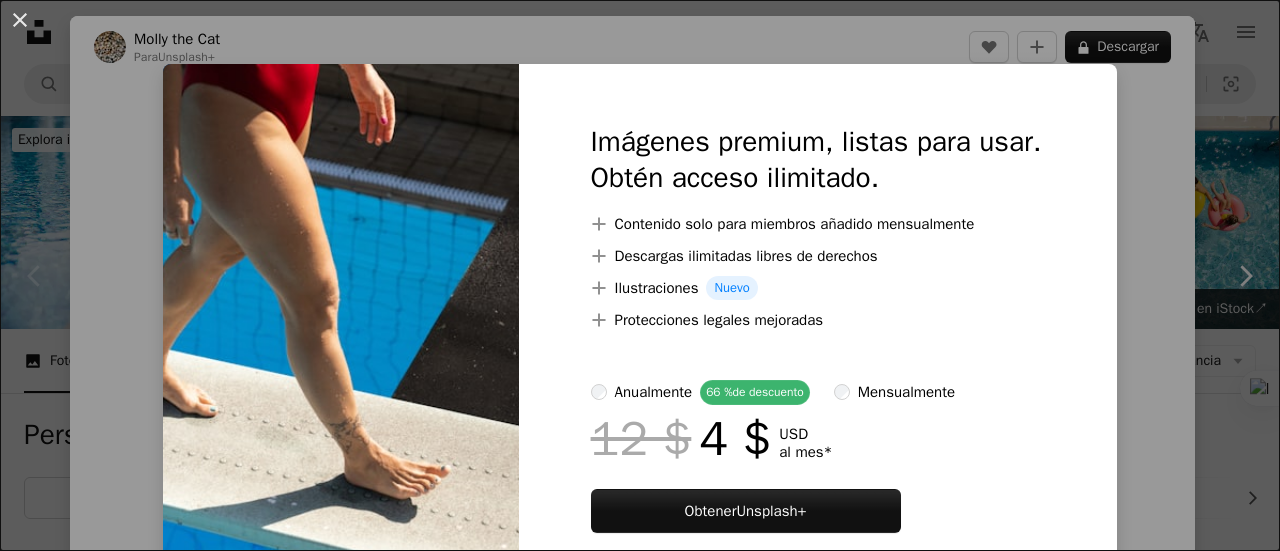scroll, scrollTop: 397, scrollLeft: 0, axis: vertical 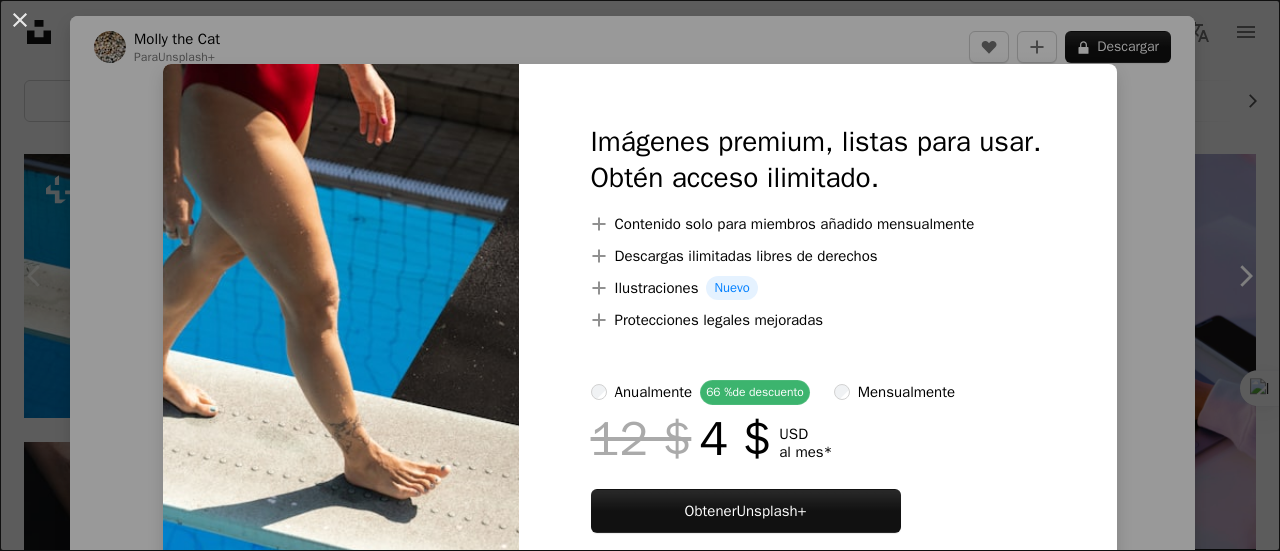 click on "An X shape Imágenes premium, listas para usar. Obtén acceso ilimitado. A plus sign Contenido solo para miembros añadido mensualmente A plus sign Descargas ilimitadas libres de derechos A plus sign Ilustraciones  Nuevo A plus sign Protecciones legales mejoradas anualmente 66 %  de descuento mensualmente 12 $   4 $ USD al mes * Obtener  Unsplash+ *Cuando se paga anualmente, se factura por adelantado  48 $ Más los impuestos aplicables. Se renueva automáticamente. Cancela cuando quieras." at bounding box center [640, 275] 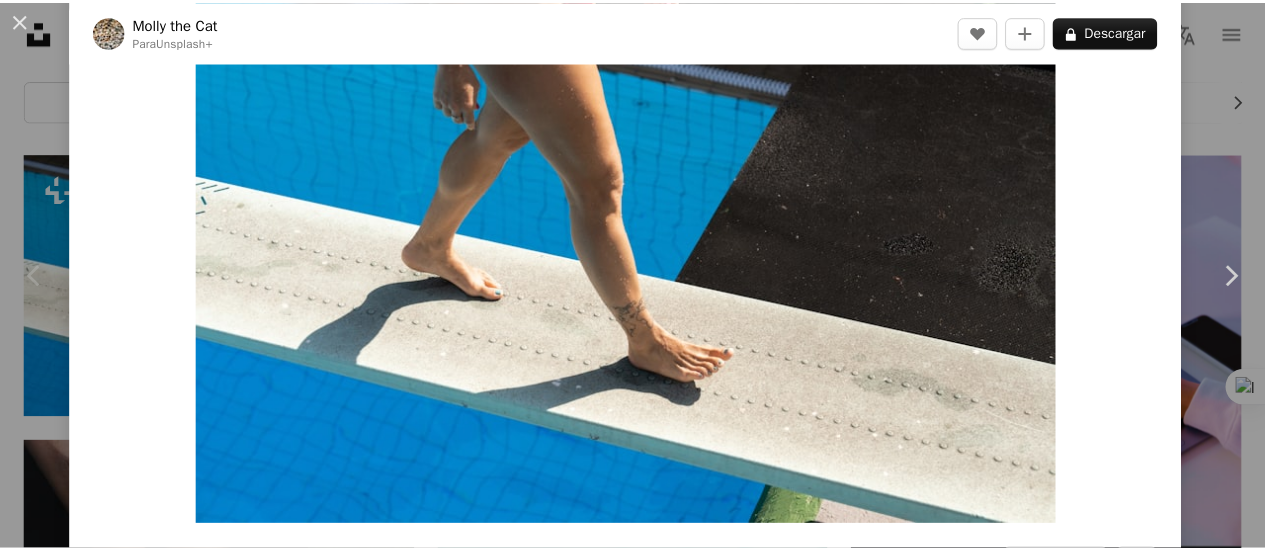 scroll, scrollTop: 0, scrollLeft: 0, axis: both 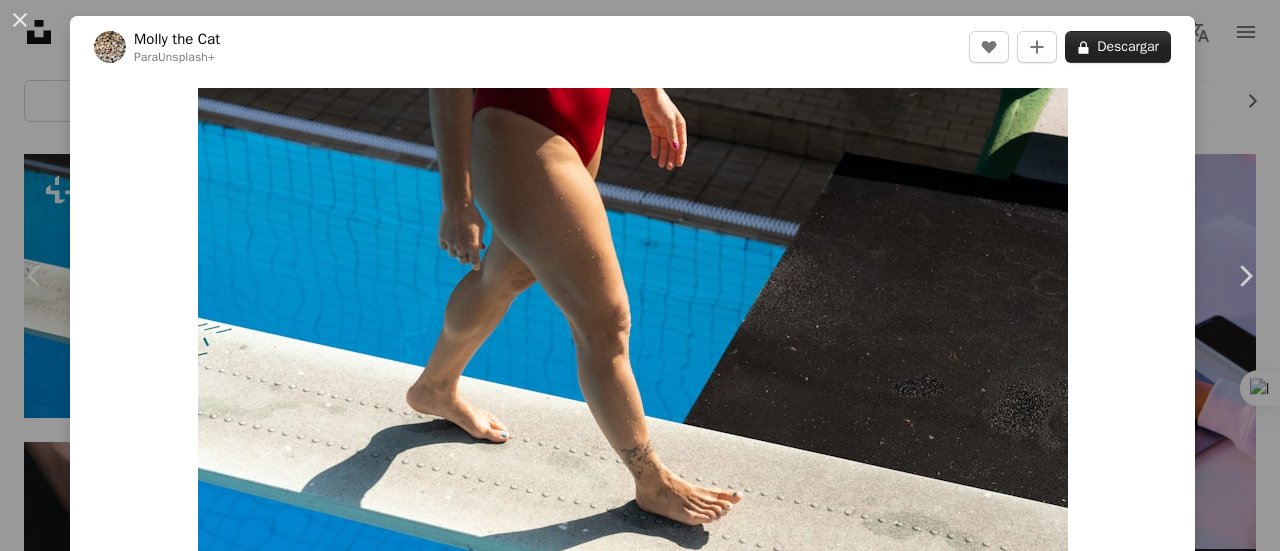 click 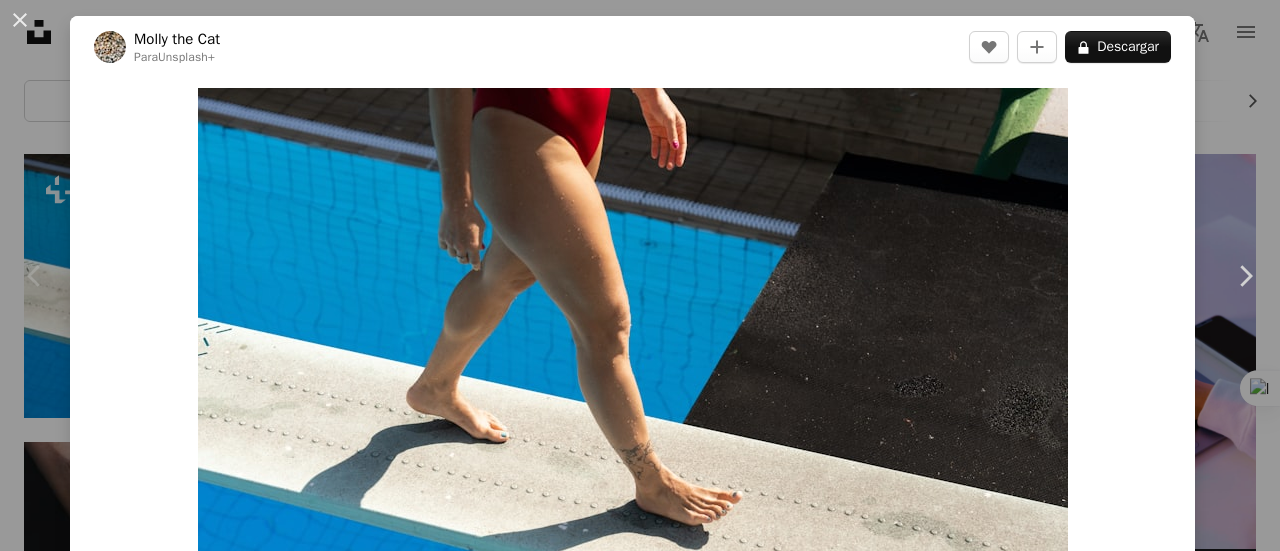 click on "An X shape Imágenes premium, listas para usar. Obtén acceso ilimitado. A plus sign Contenido solo para miembros añadido mensualmente A plus sign Descargas ilimitadas libres de derechos A plus sign Ilustraciones  Nuevo A plus sign Protecciones legales mejoradas anualmente 66 %  de descuento mensualmente 12 $   4 $ USD al mes * Obtener  Unsplash+ *Cuando se paga anualmente, se factura por adelantado  48 $ Más los impuestos aplicables. Se renueva automáticamente. Cancela cuando quieras." at bounding box center (640, 4681) 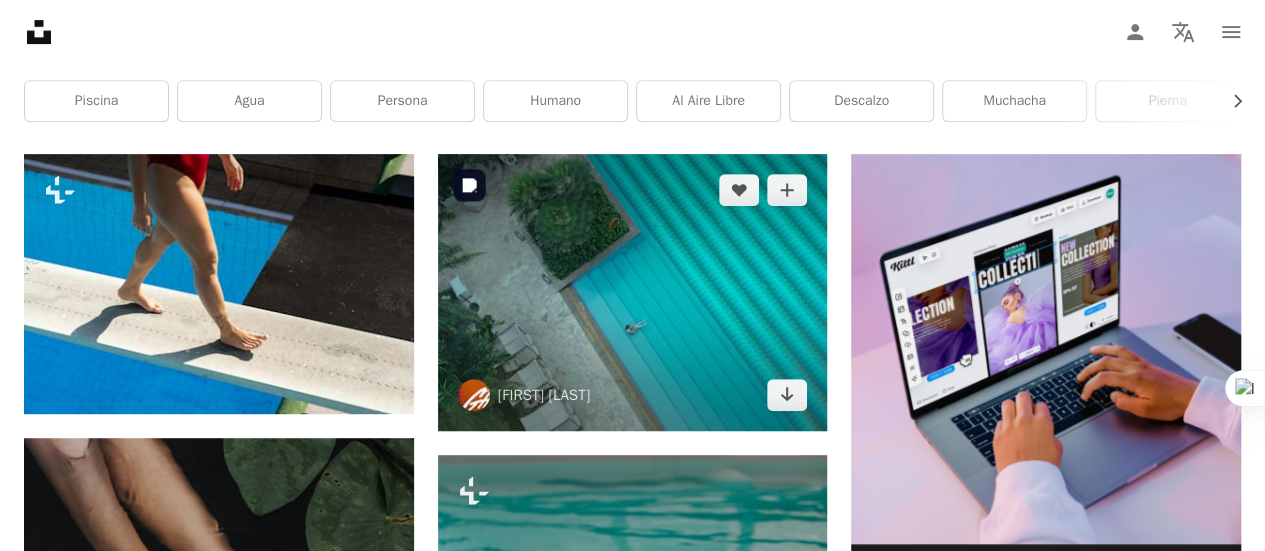 click at bounding box center [633, 292] 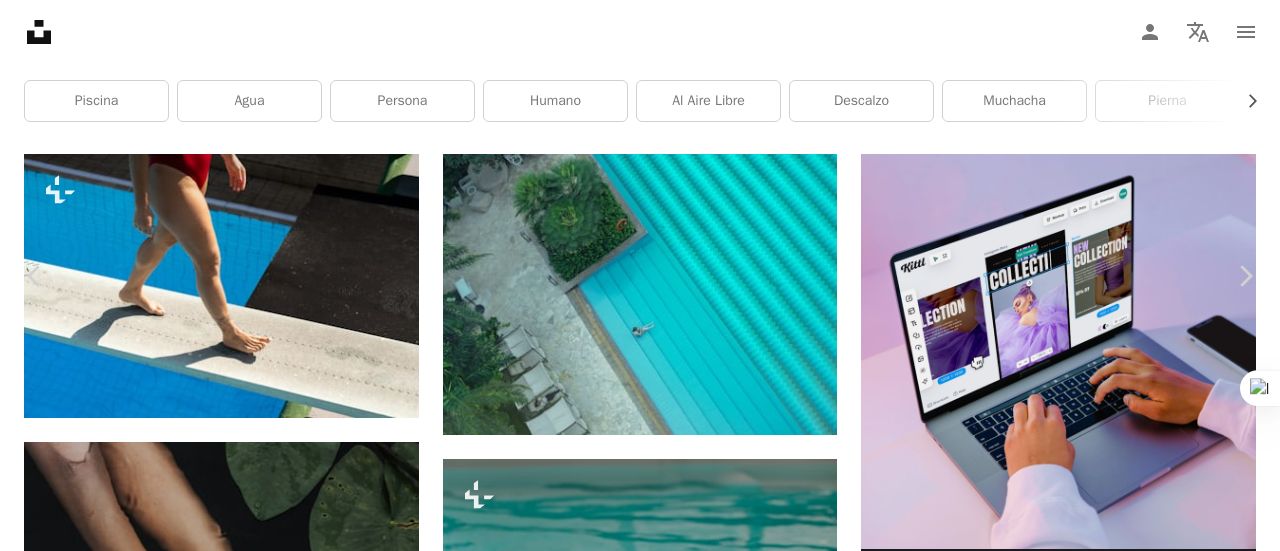 click on "[FIRST] [LAST]" at bounding box center [640, 4681] 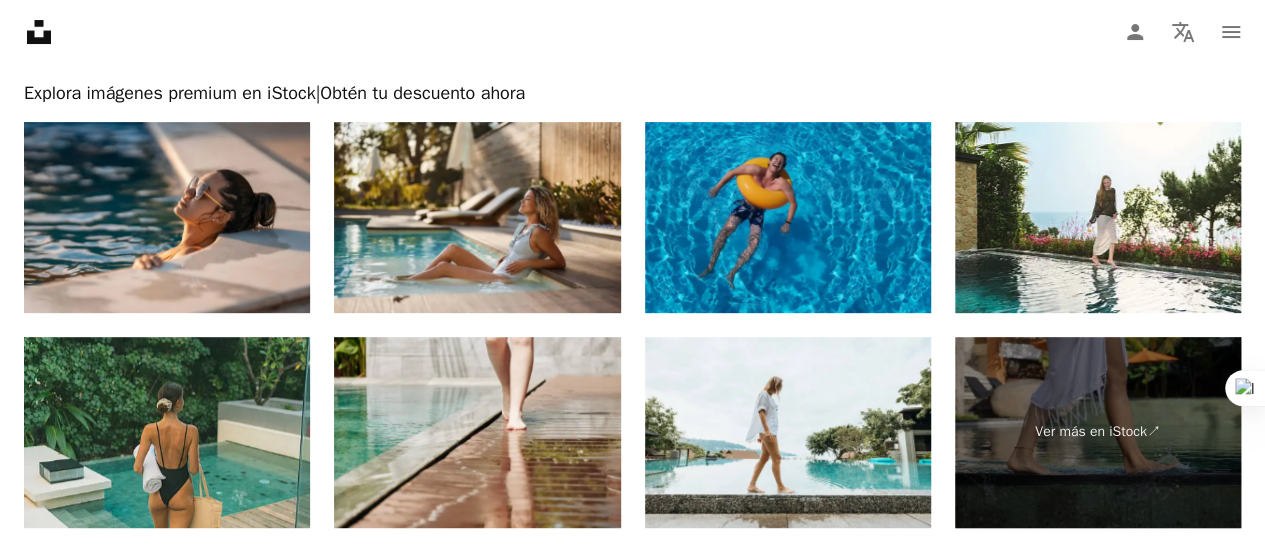 scroll, scrollTop: 4013, scrollLeft: 0, axis: vertical 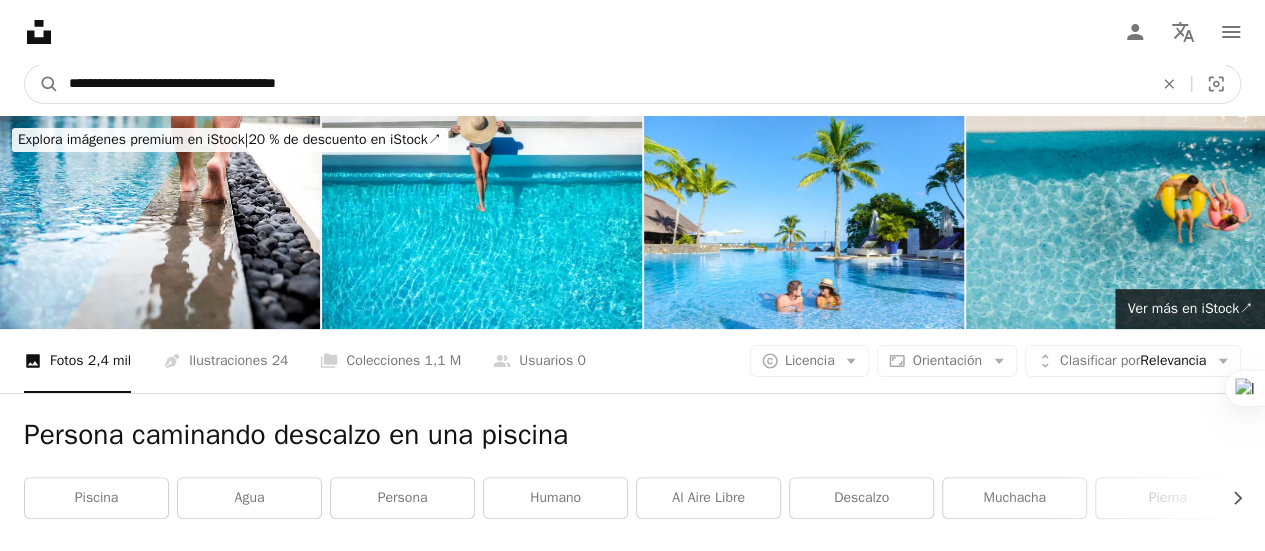 drag, startPoint x: 493, startPoint y: 72, endPoint x: 124, endPoint y: 95, distance: 369.7161 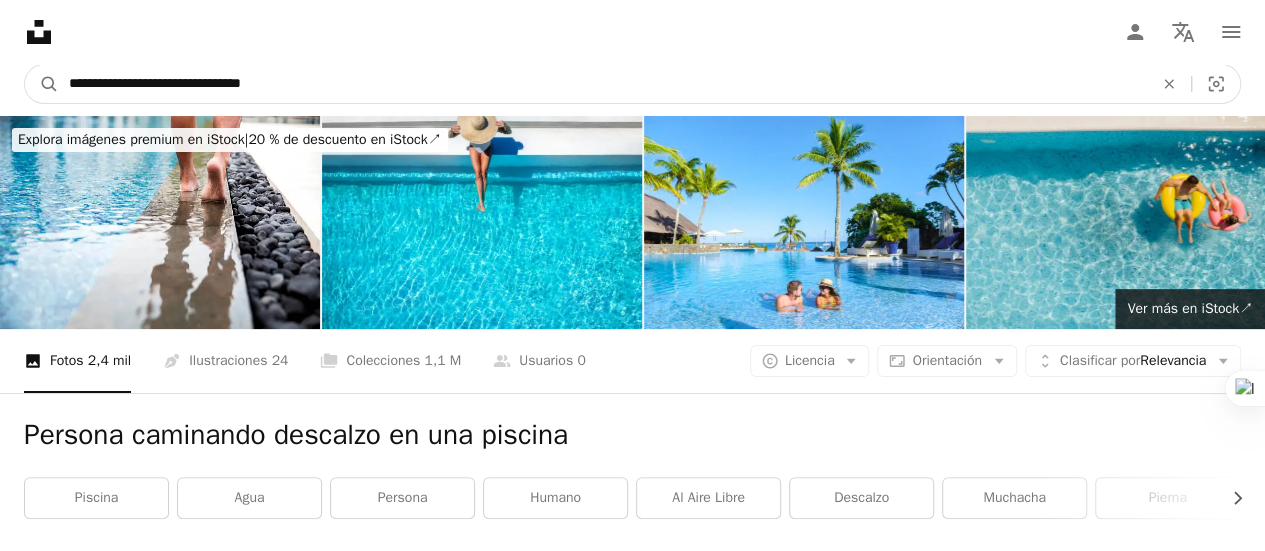 type on "**********" 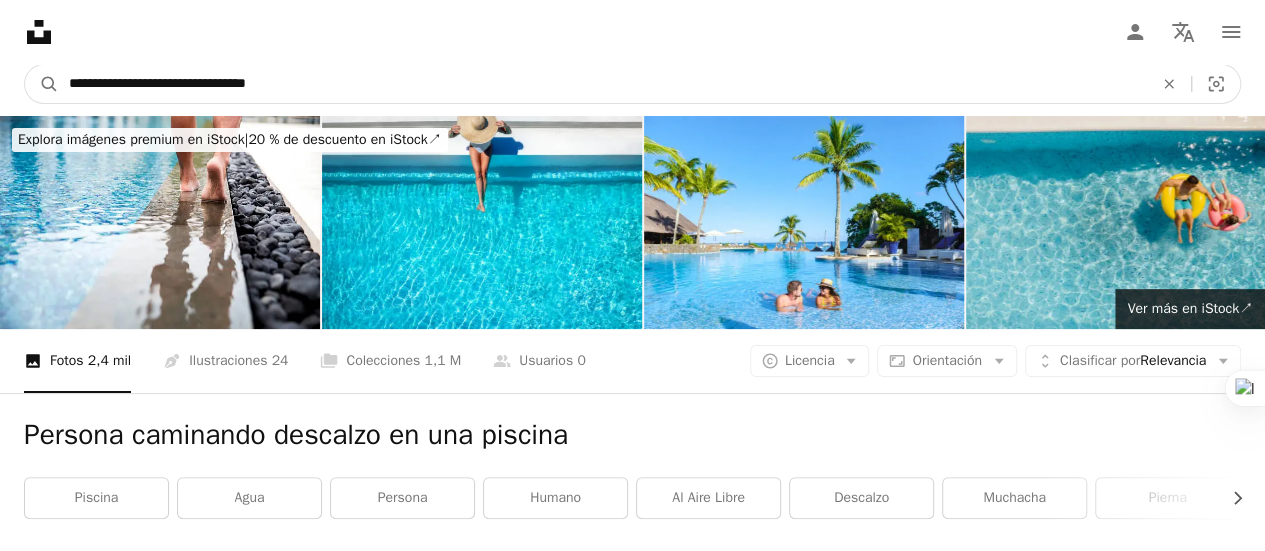 click on "A magnifying glass" at bounding box center [42, 84] 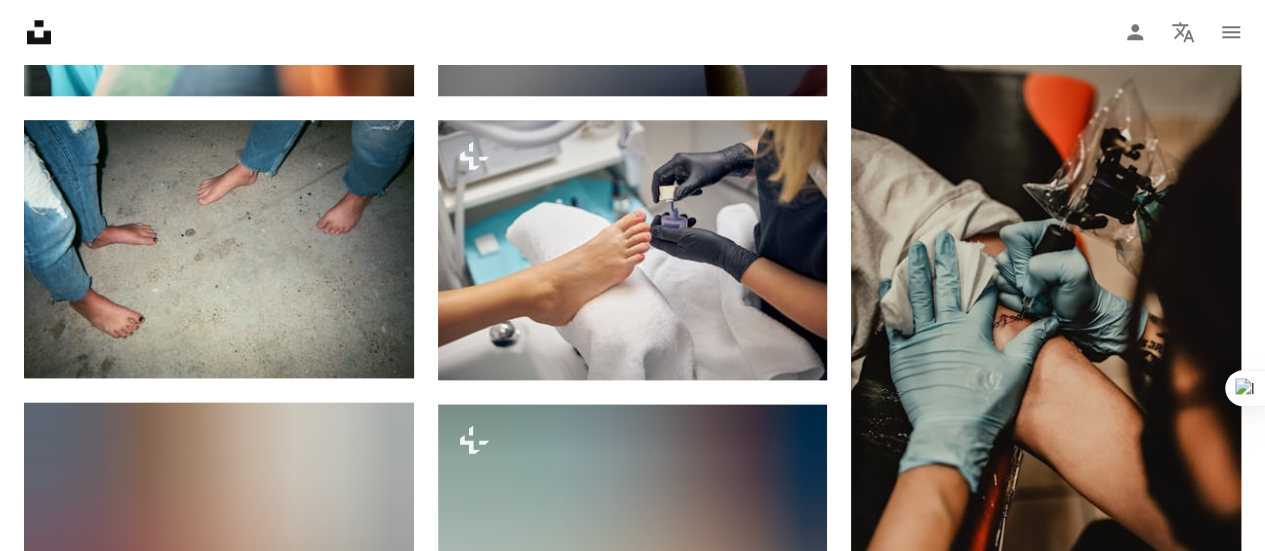 scroll, scrollTop: 1046, scrollLeft: 0, axis: vertical 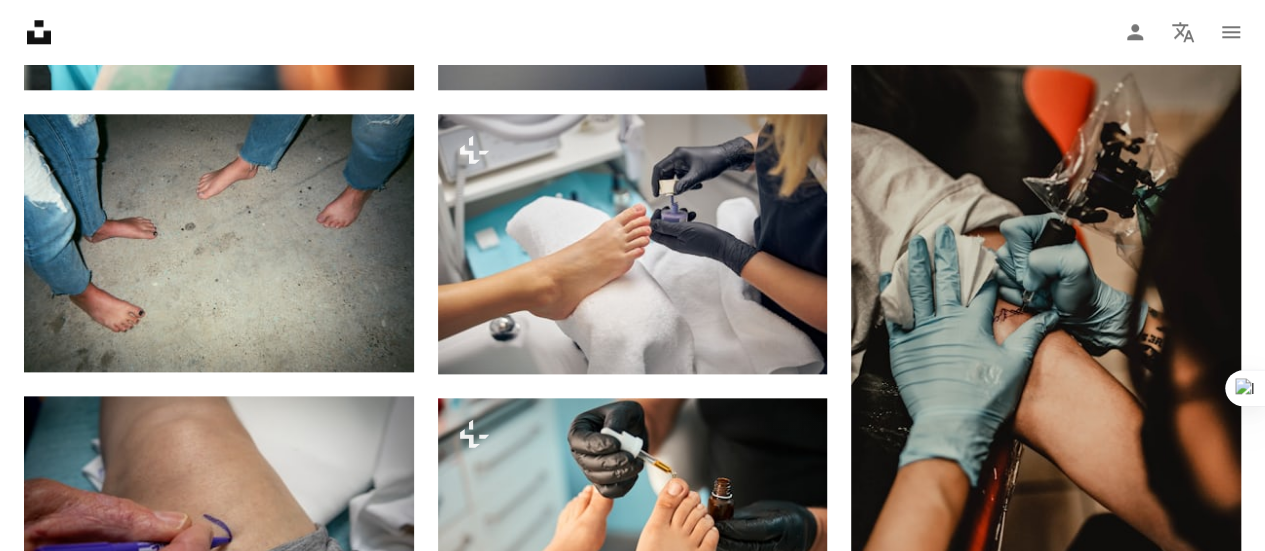click on "[FIRST] [LAST]" at bounding box center [632, 1064] 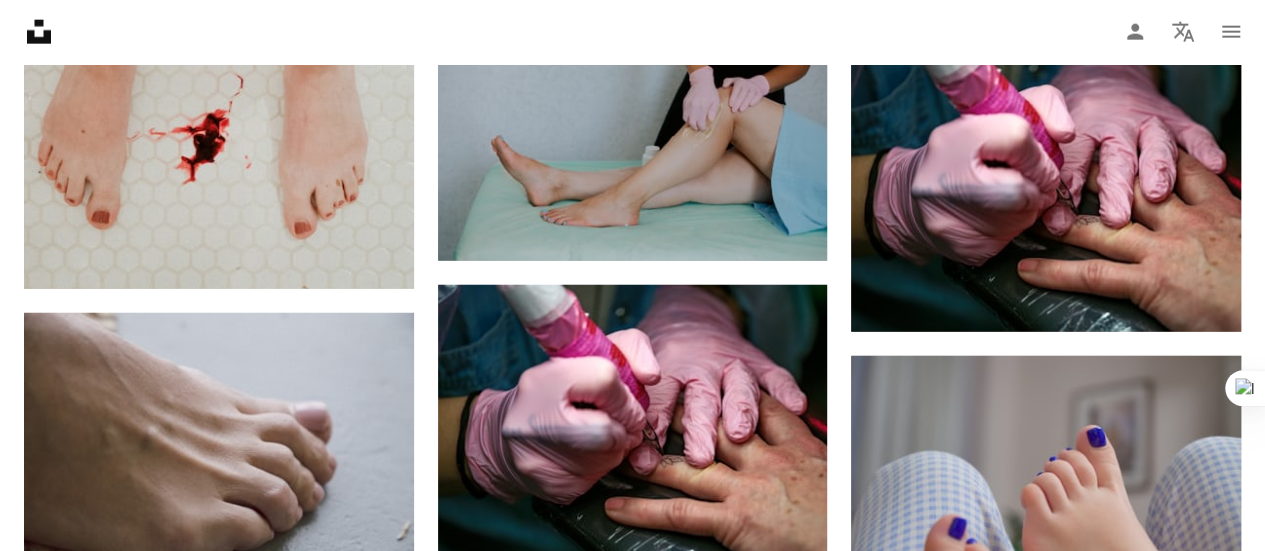 scroll, scrollTop: 2517, scrollLeft: 0, axis: vertical 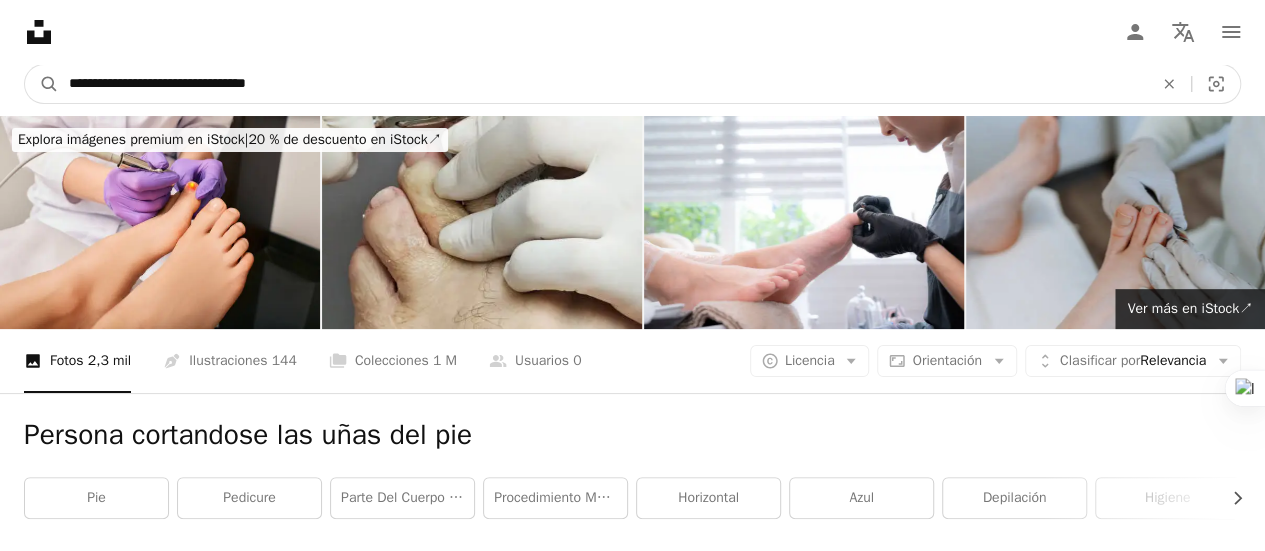 click on "**********" at bounding box center (603, 84) 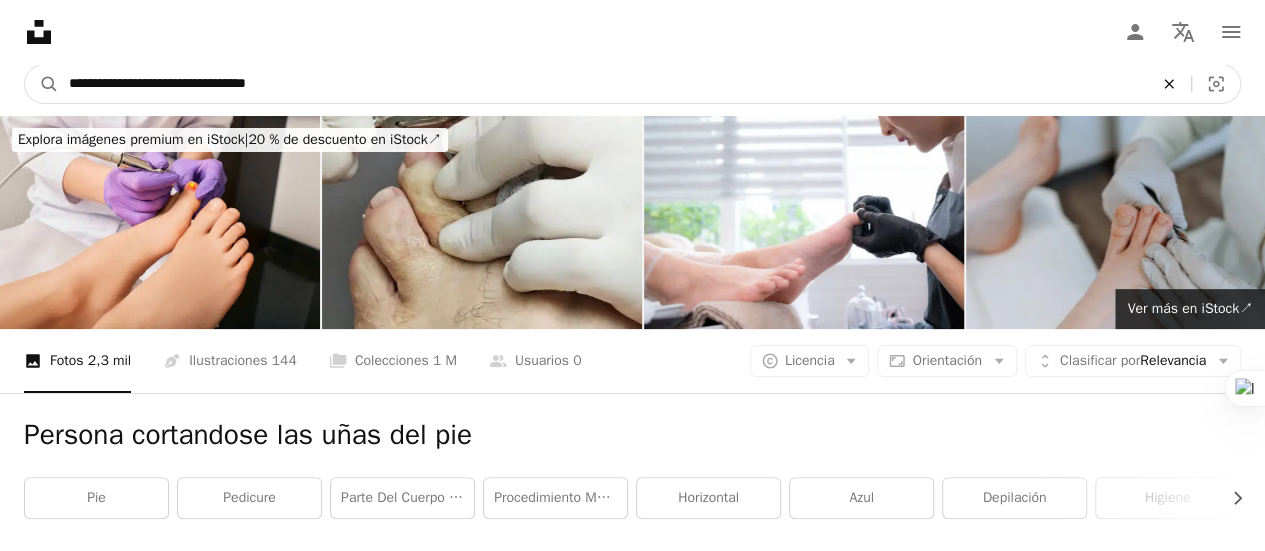 click on "An X shape" 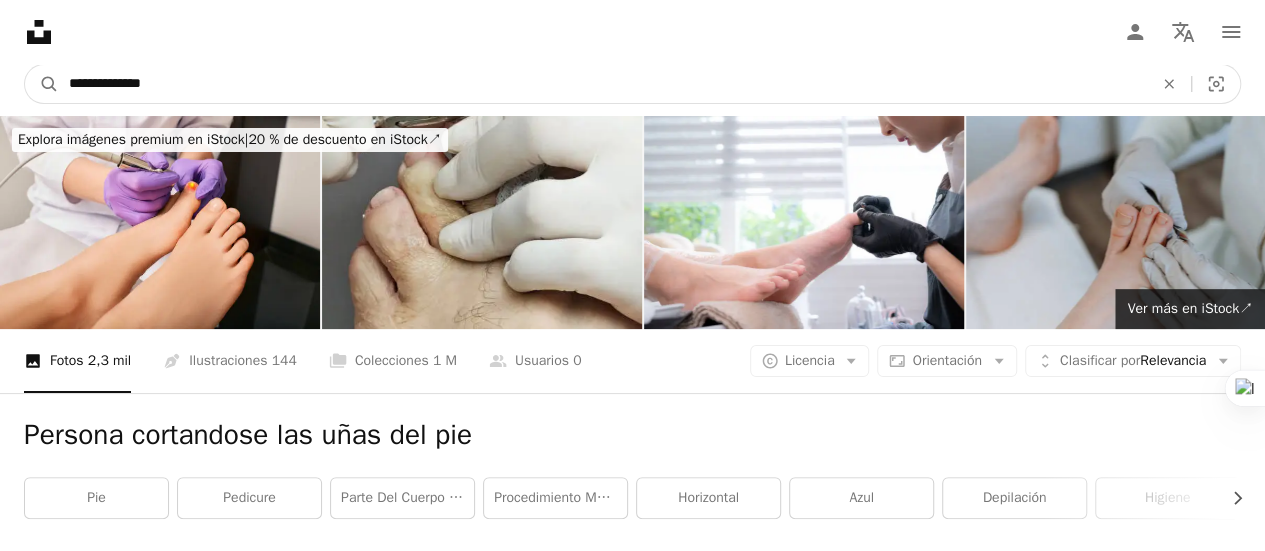 type on "**********" 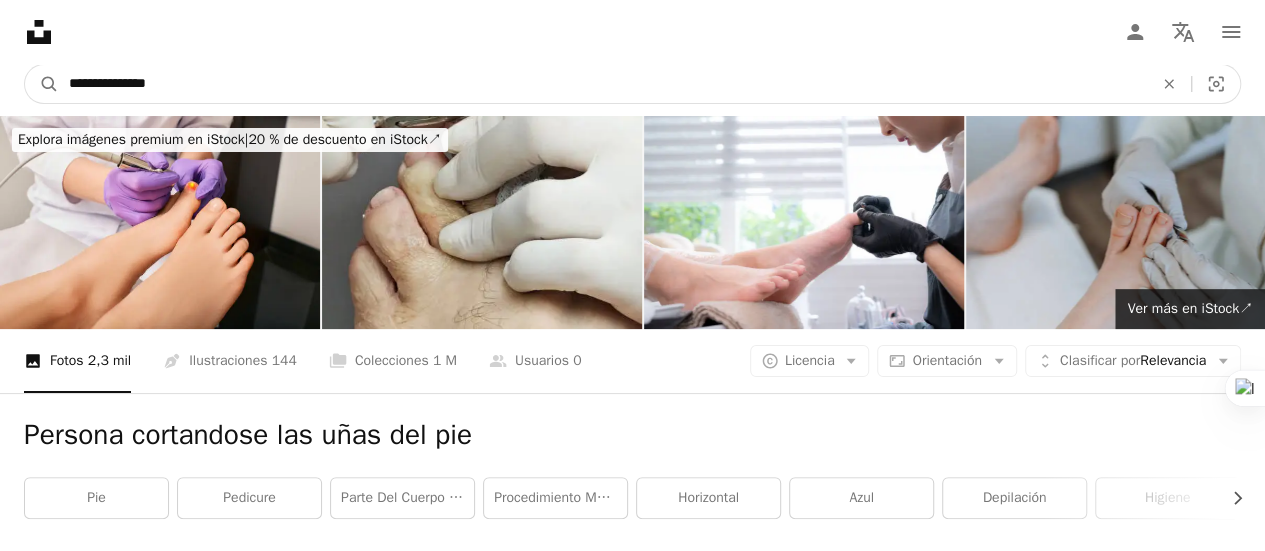 click on "A magnifying glass" at bounding box center (42, 84) 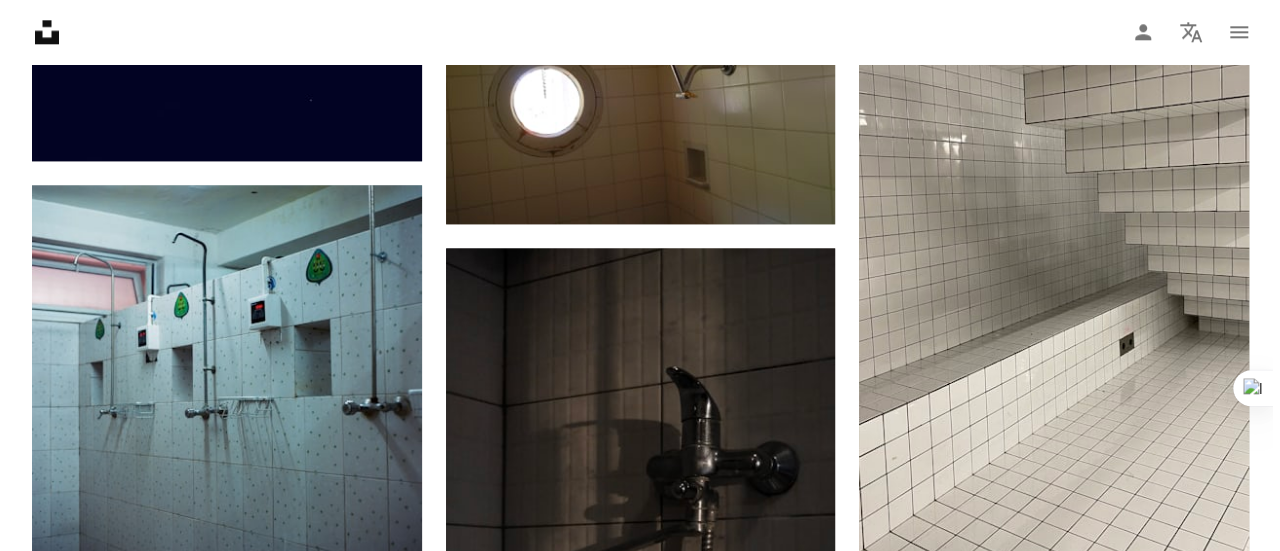 scroll, scrollTop: 1234, scrollLeft: 0, axis: vertical 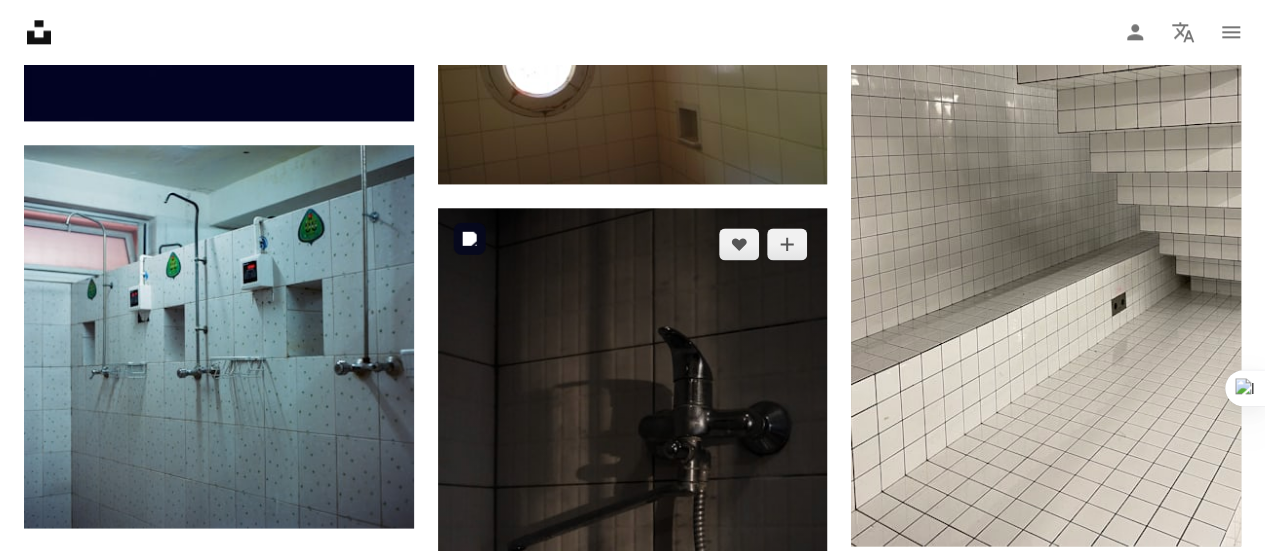 click at bounding box center (633, 500) 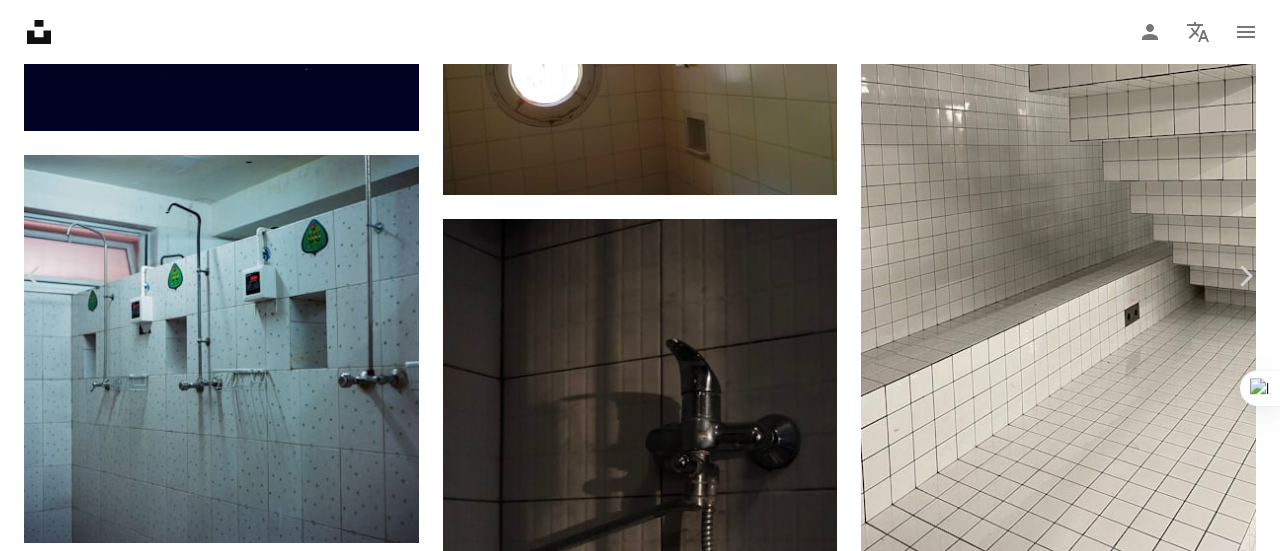 click on "[FIRST] [LAST]" at bounding box center [640, 4380] 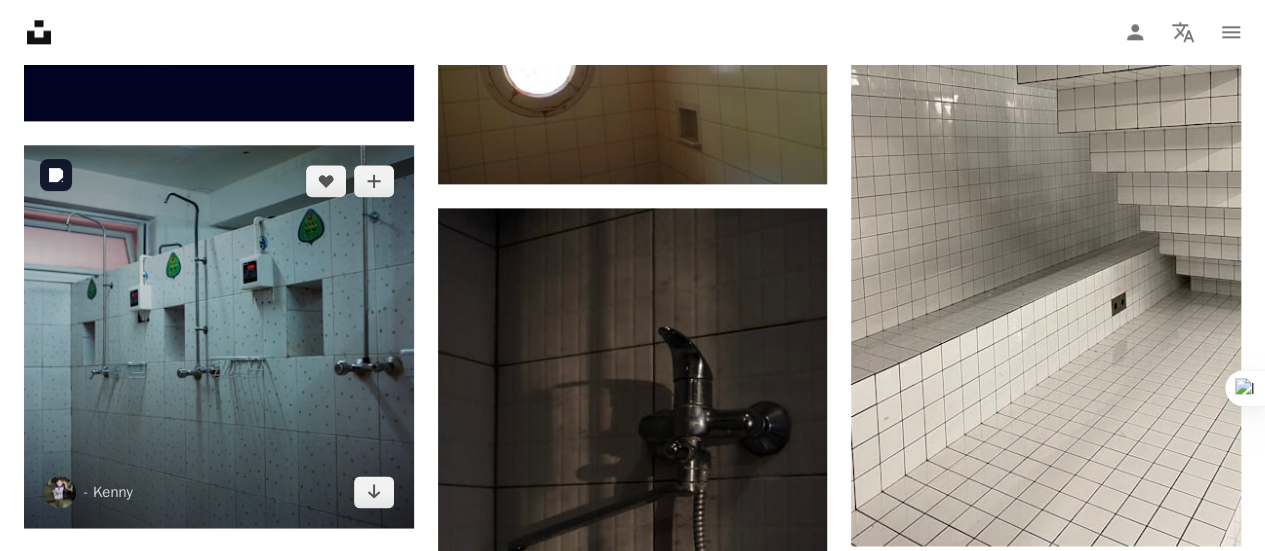 click at bounding box center [219, 337] 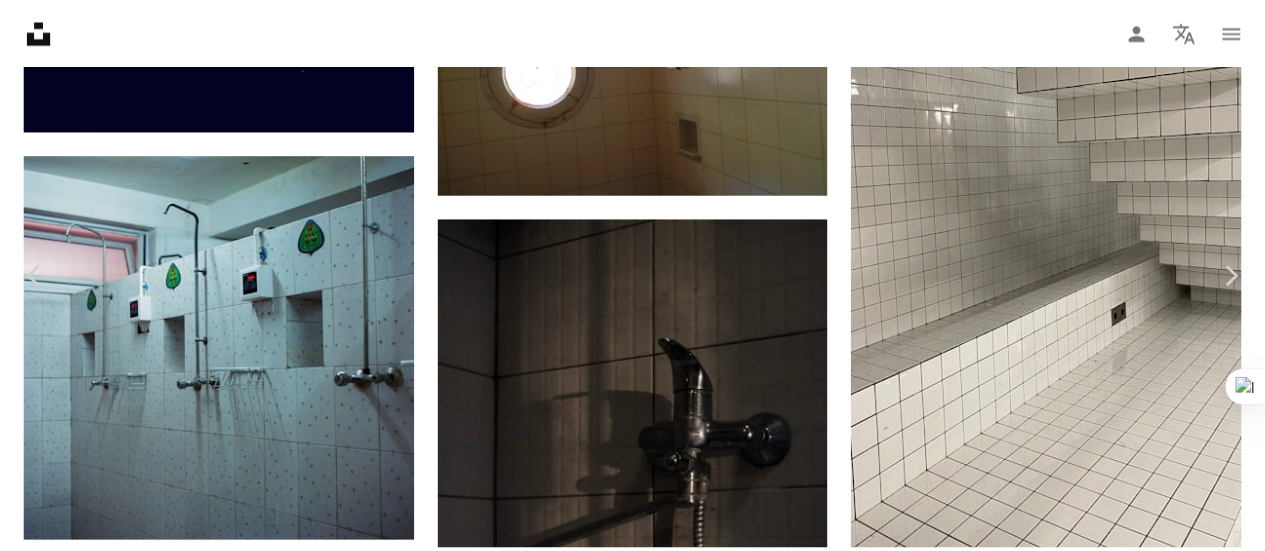 scroll, scrollTop: 108, scrollLeft: 0, axis: vertical 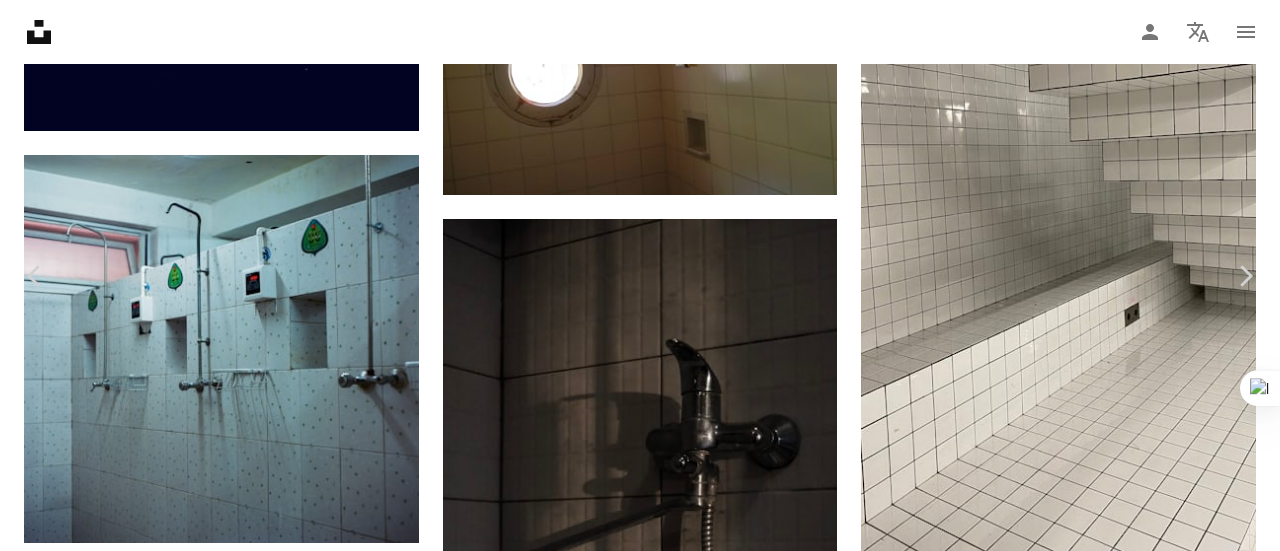click on "Descargar gratis" at bounding box center [1074, 4136] 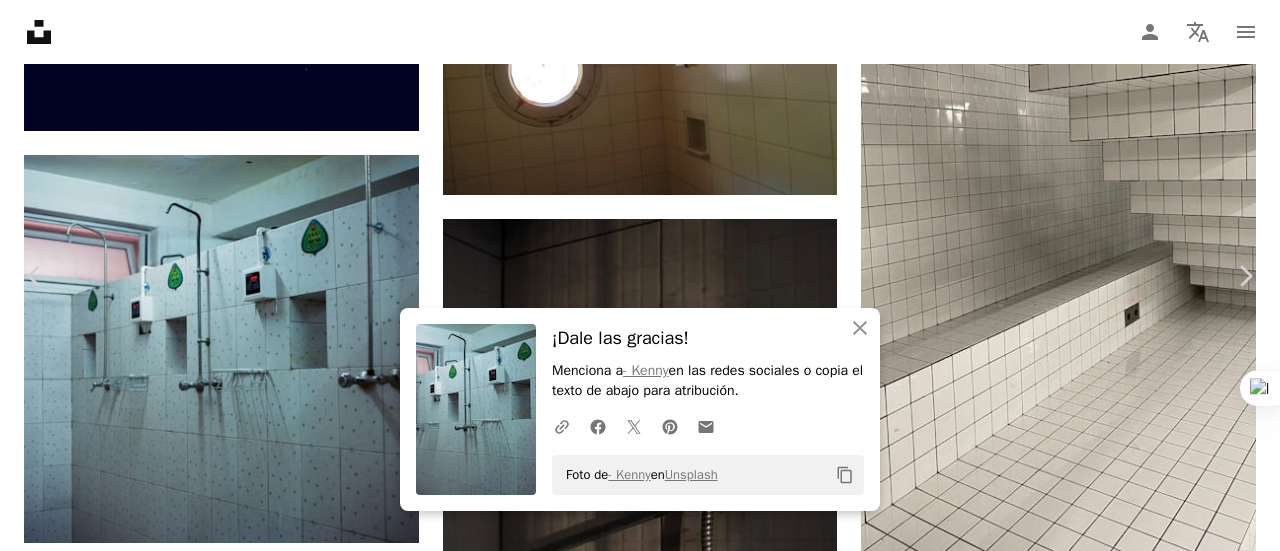 click on "An X shape" at bounding box center (20, 20) 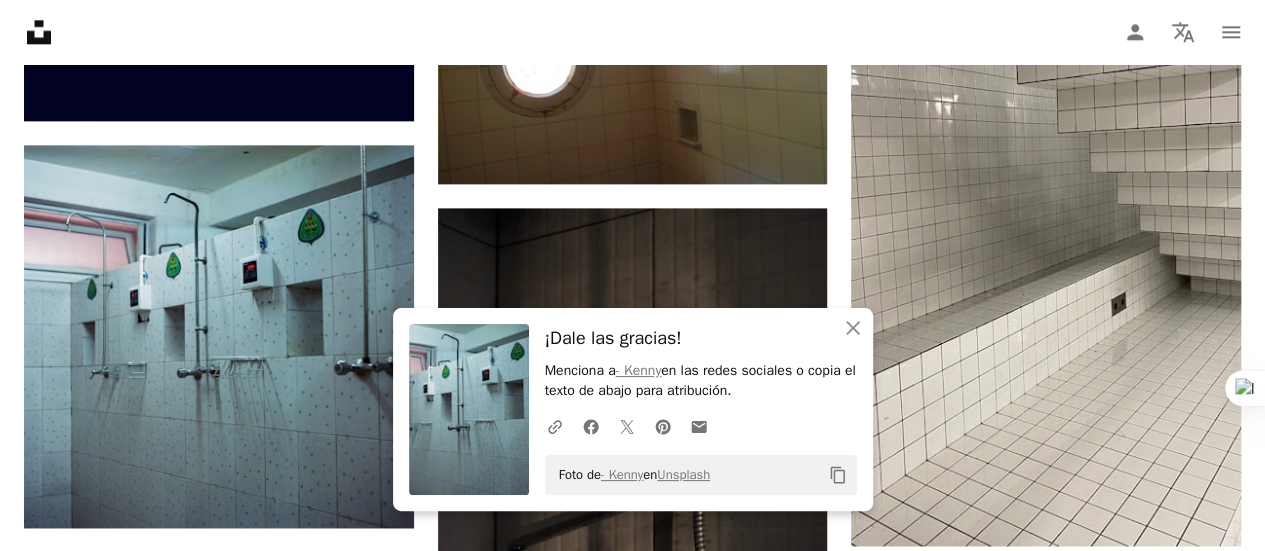 scroll, scrollTop: 0, scrollLeft: 0, axis: both 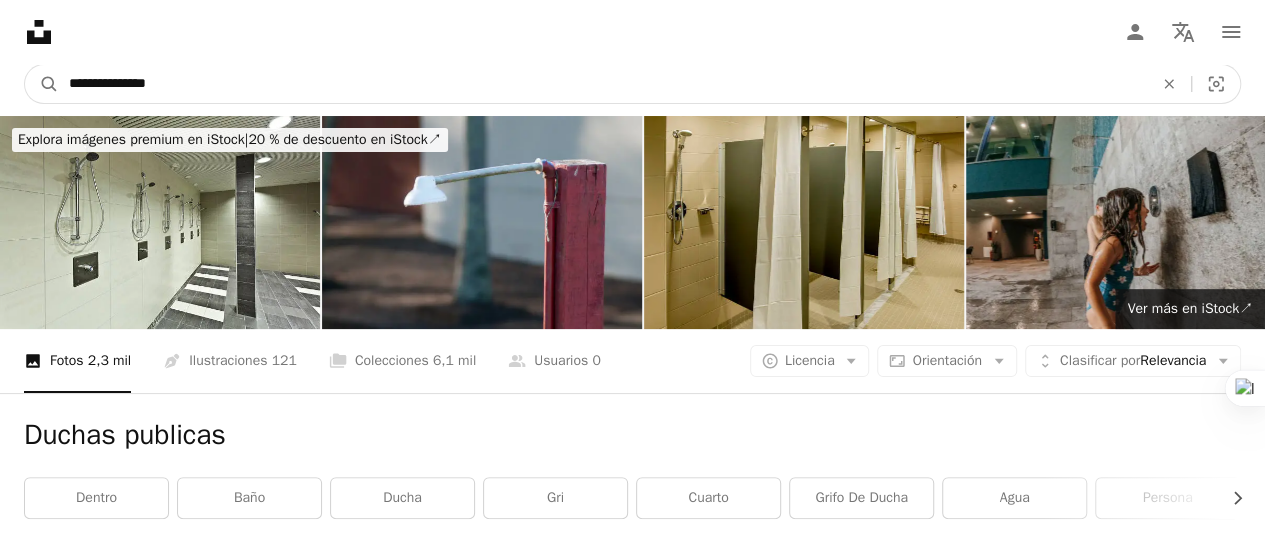 click on "**********" at bounding box center [603, 84] 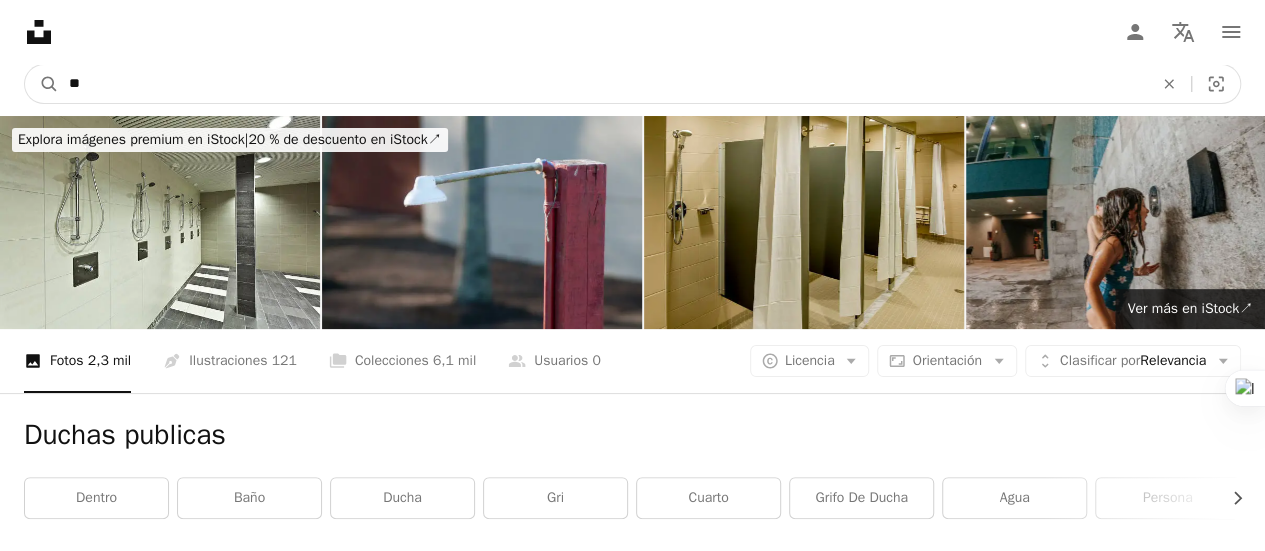type on "*" 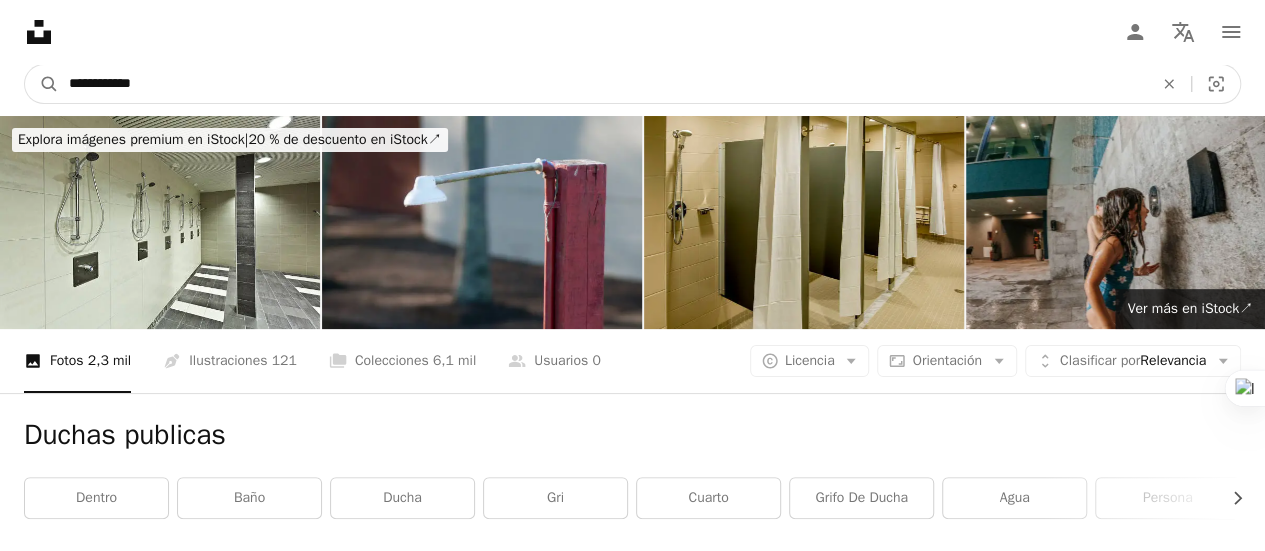 type on "**********" 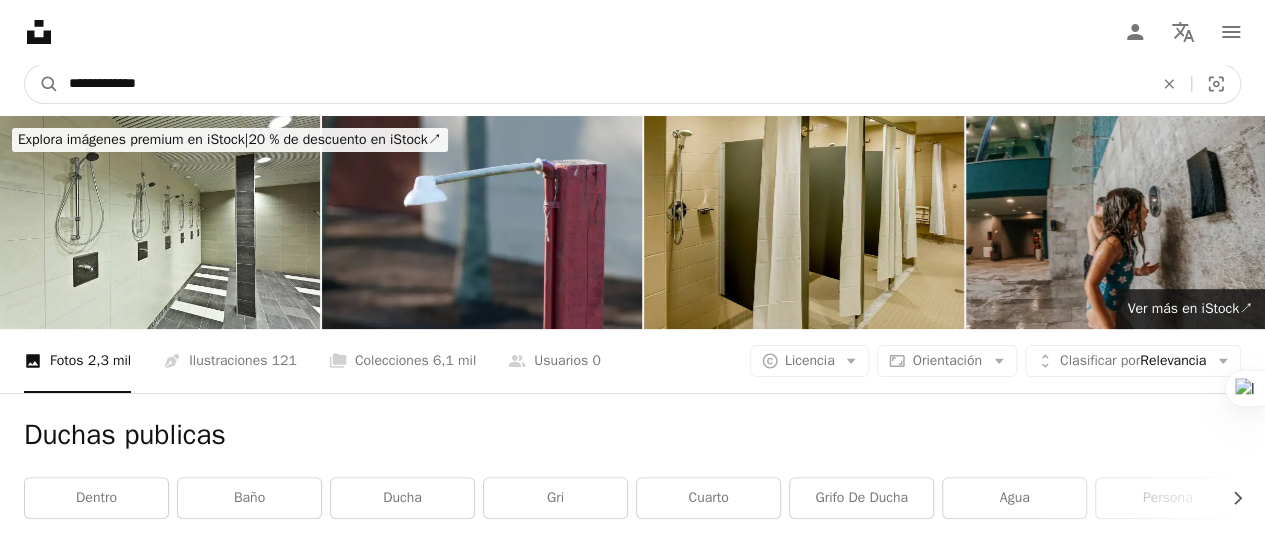 click on "A magnifying glass" at bounding box center (42, 84) 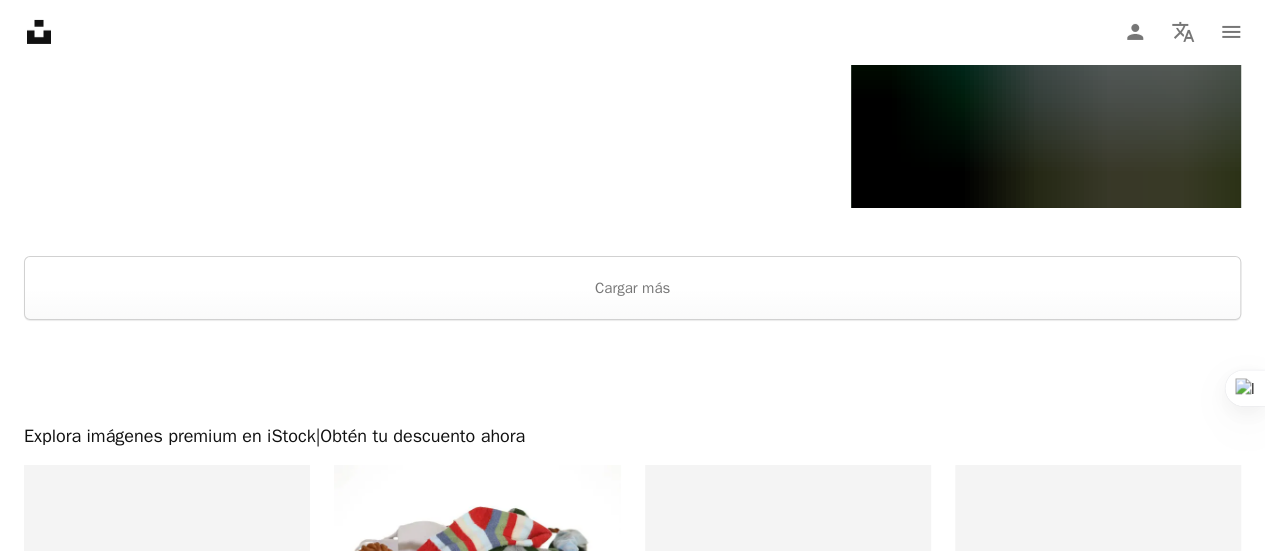 scroll, scrollTop: 3538, scrollLeft: 0, axis: vertical 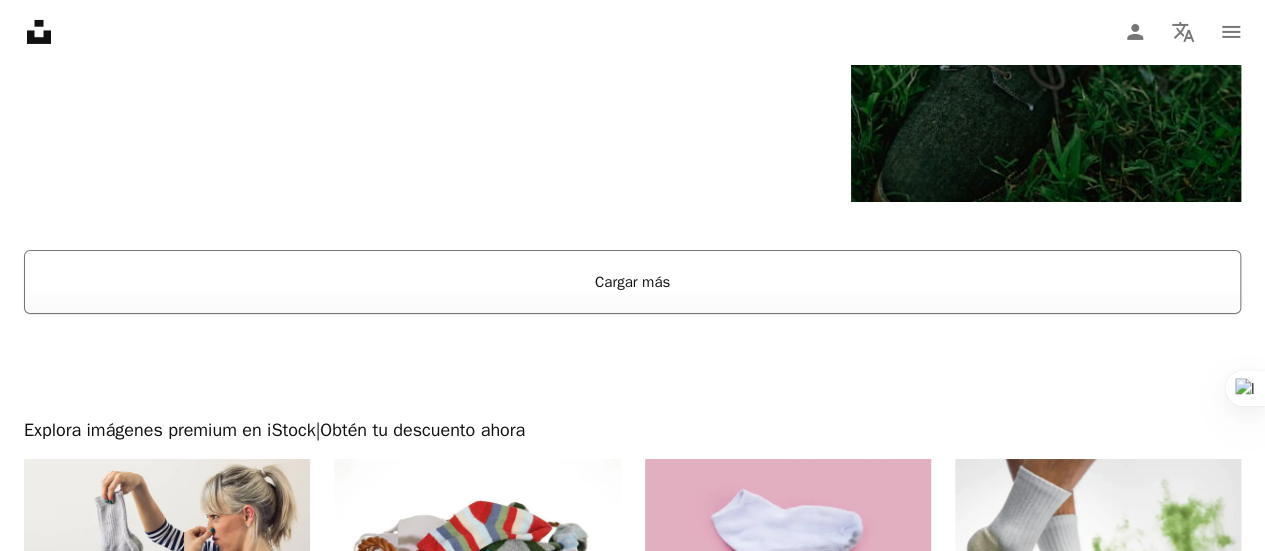 click on "Cargar más" at bounding box center (632, 282) 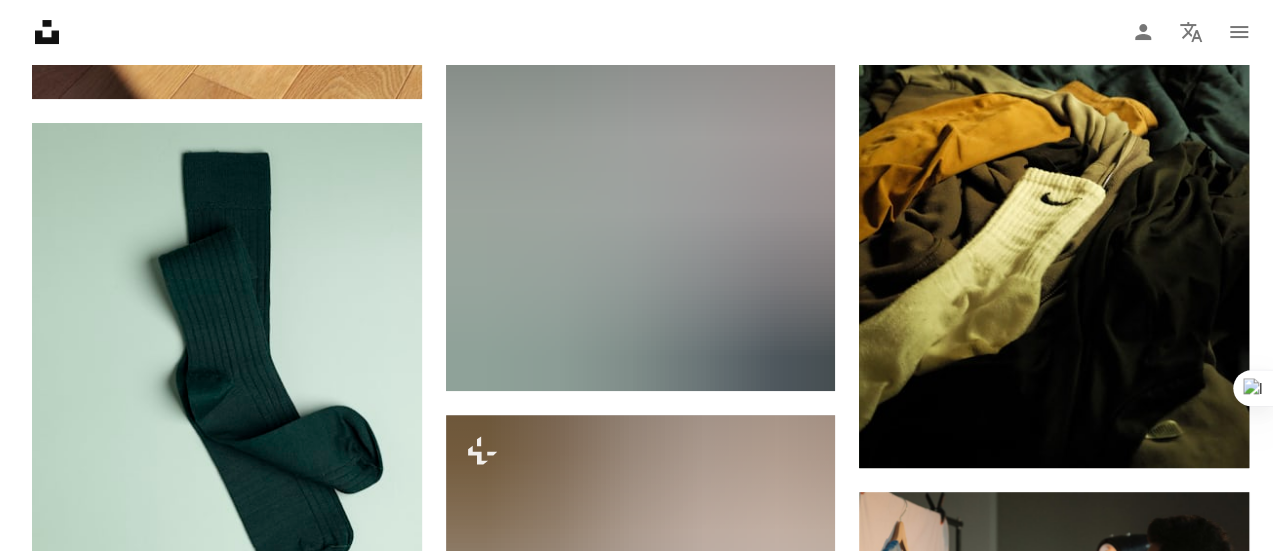 scroll, scrollTop: 7808, scrollLeft: 0, axis: vertical 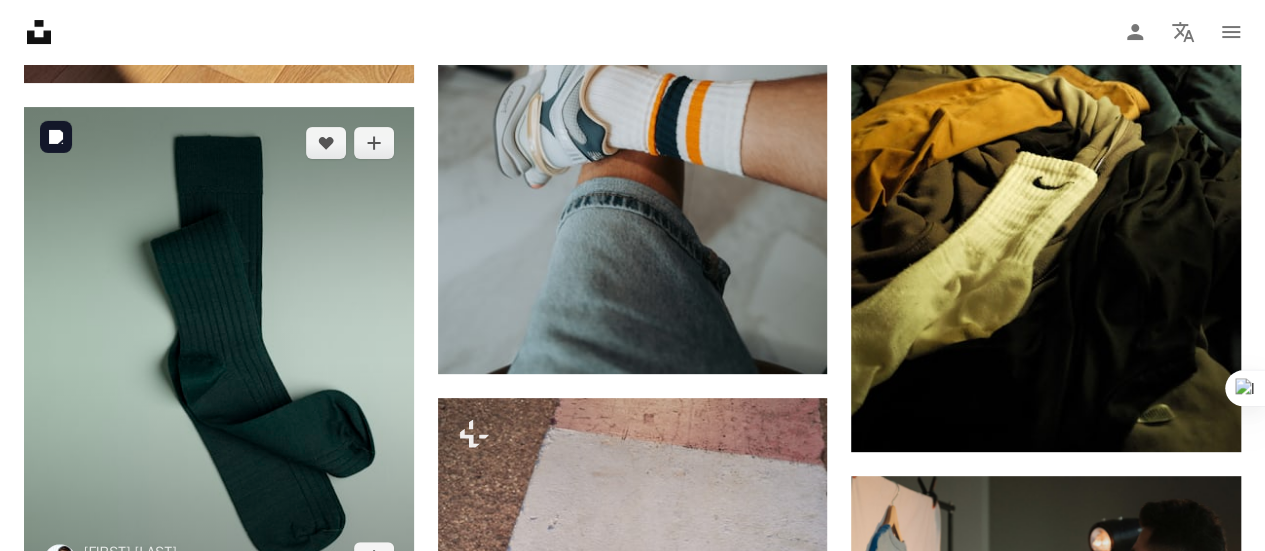 click at bounding box center (219, 350) 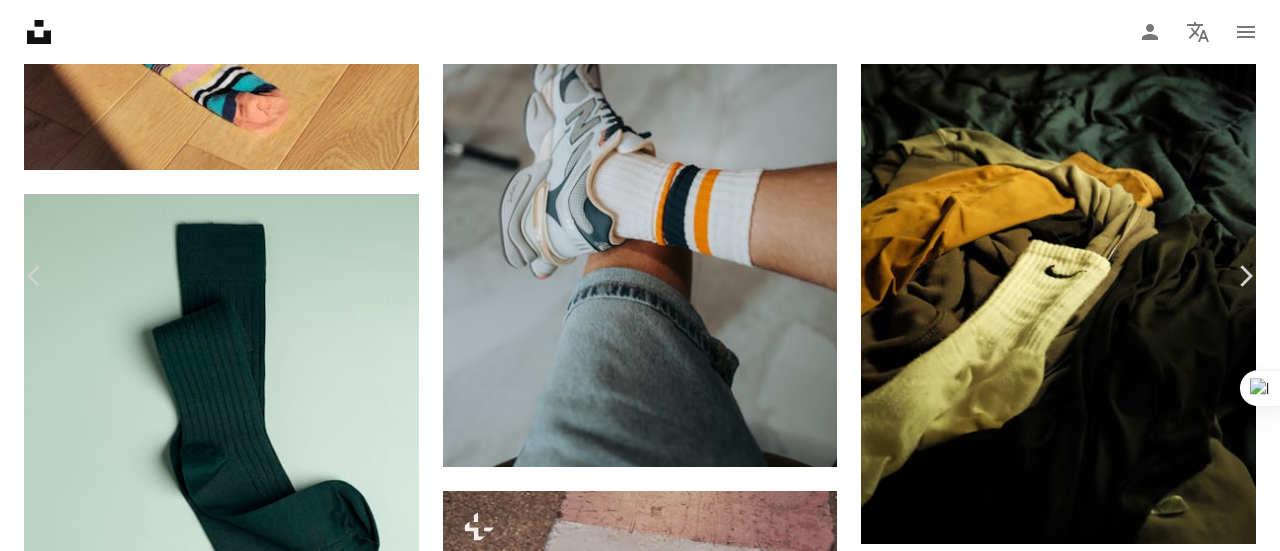 scroll, scrollTop: 18, scrollLeft: 0, axis: vertical 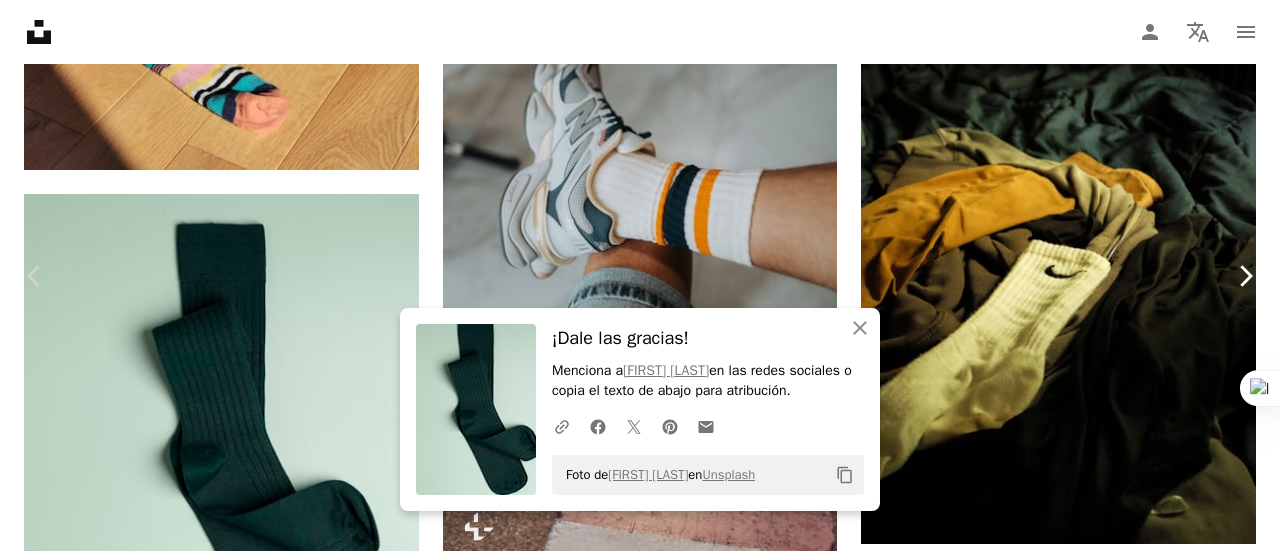 click on "Chevron right" at bounding box center [1245, 276] 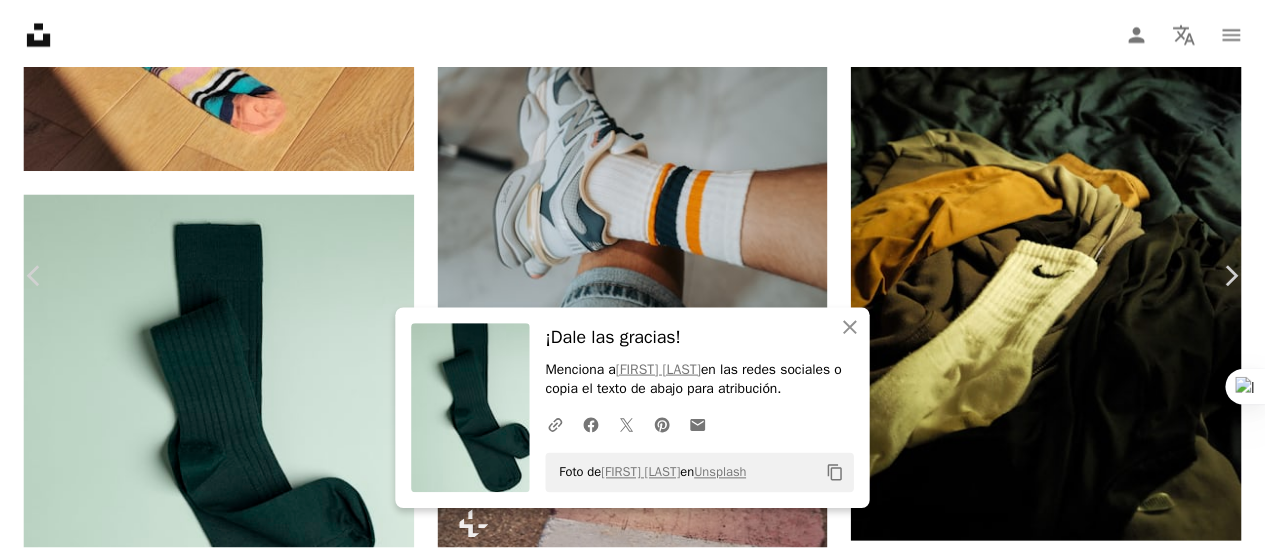 scroll, scrollTop: 0, scrollLeft: 0, axis: both 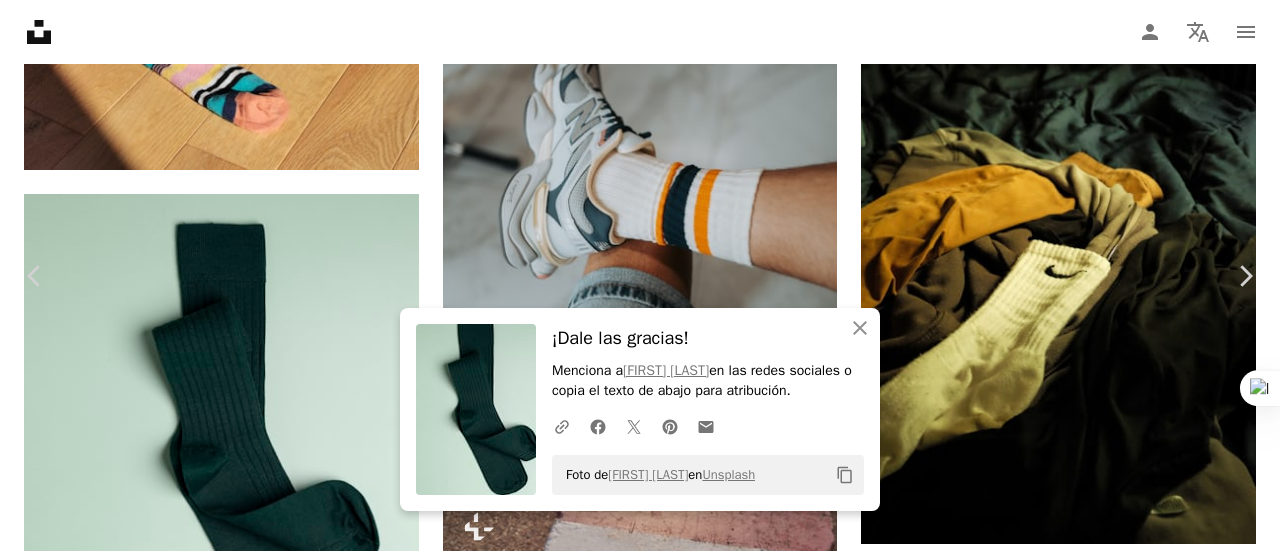 click on "An X shape" at bounding box center (20, 20) 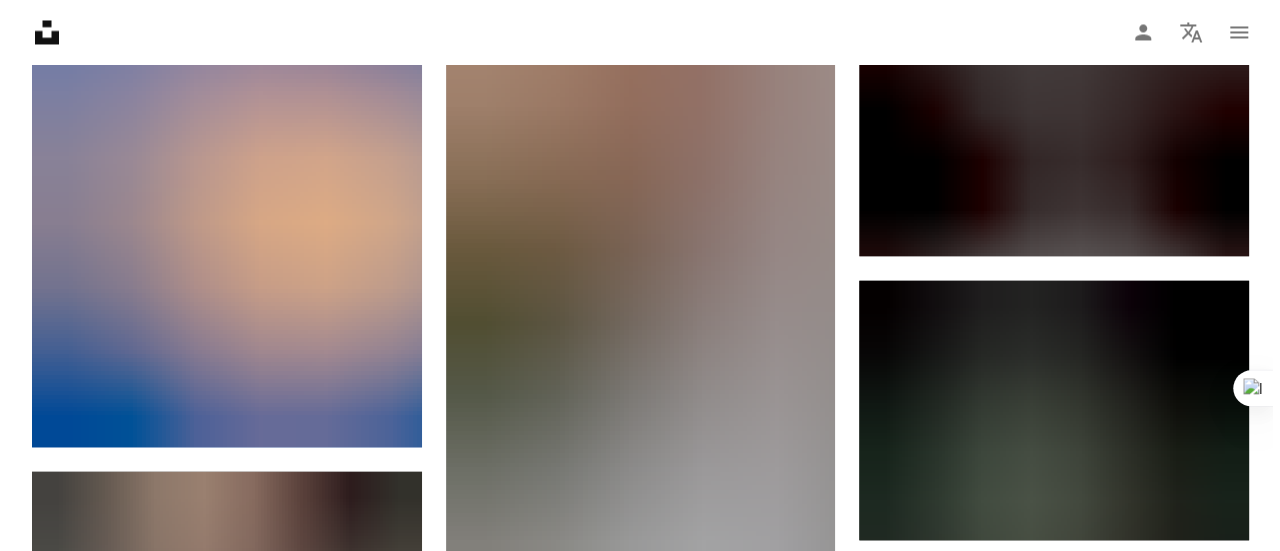 scroll, scrollTop: 9246, scrollLeft: 0, axis: vertical 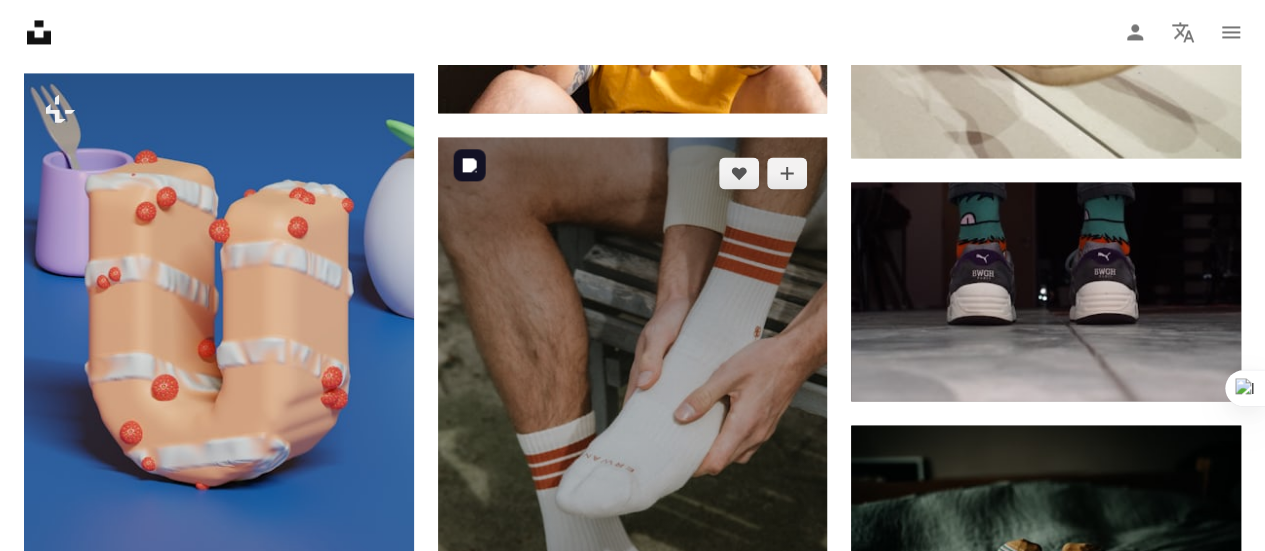 click at bounding box center (633, 429) 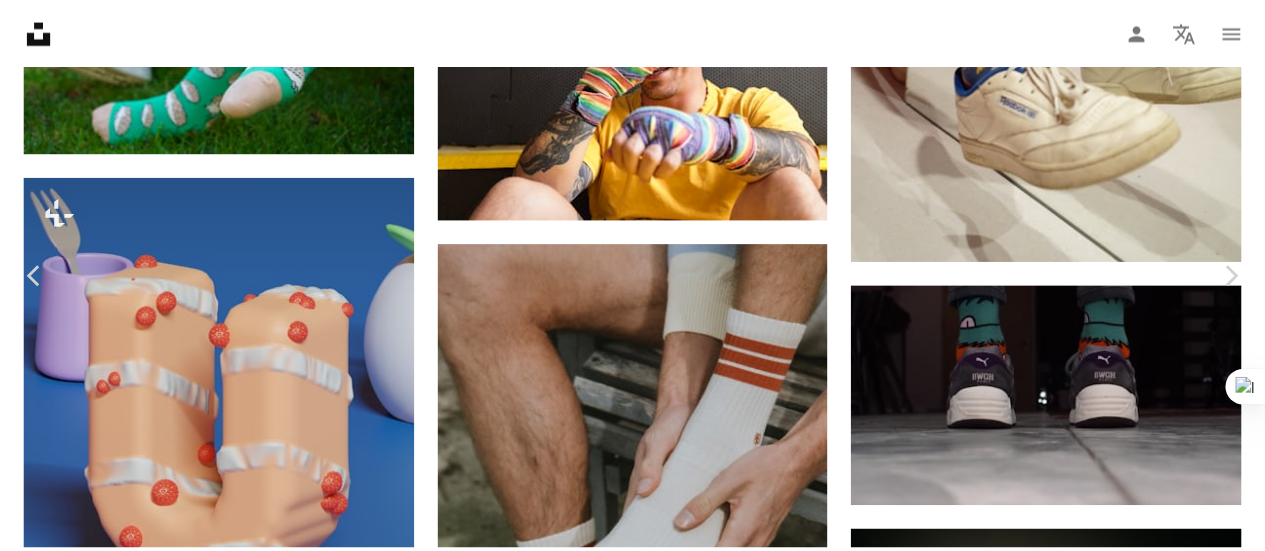 scroll, scrollTop: 186, scrollLeft: 0, axis: vertical 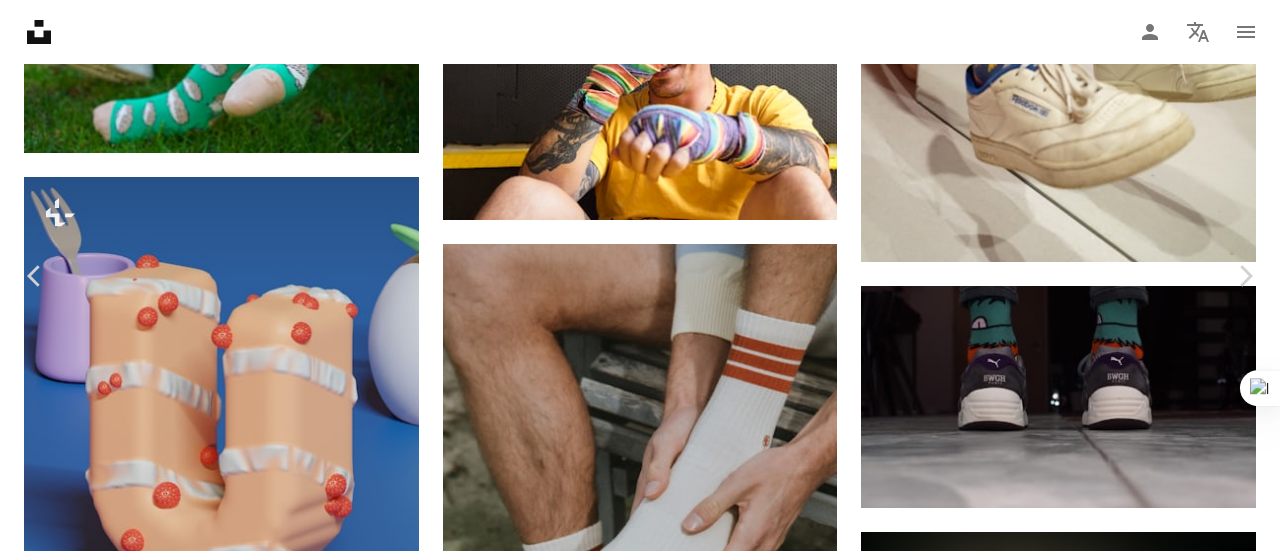 click on "Descargar gratis" at bounding box center [1074, 3355] 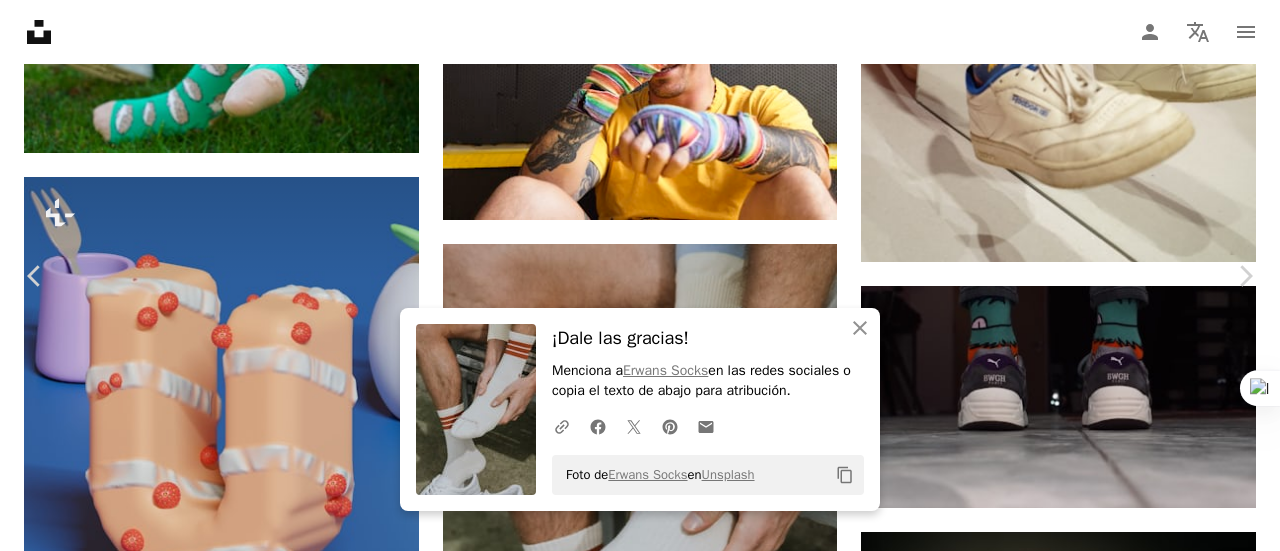 click on "[FIRST] [LAST]" at bounding box center [640, 3599] 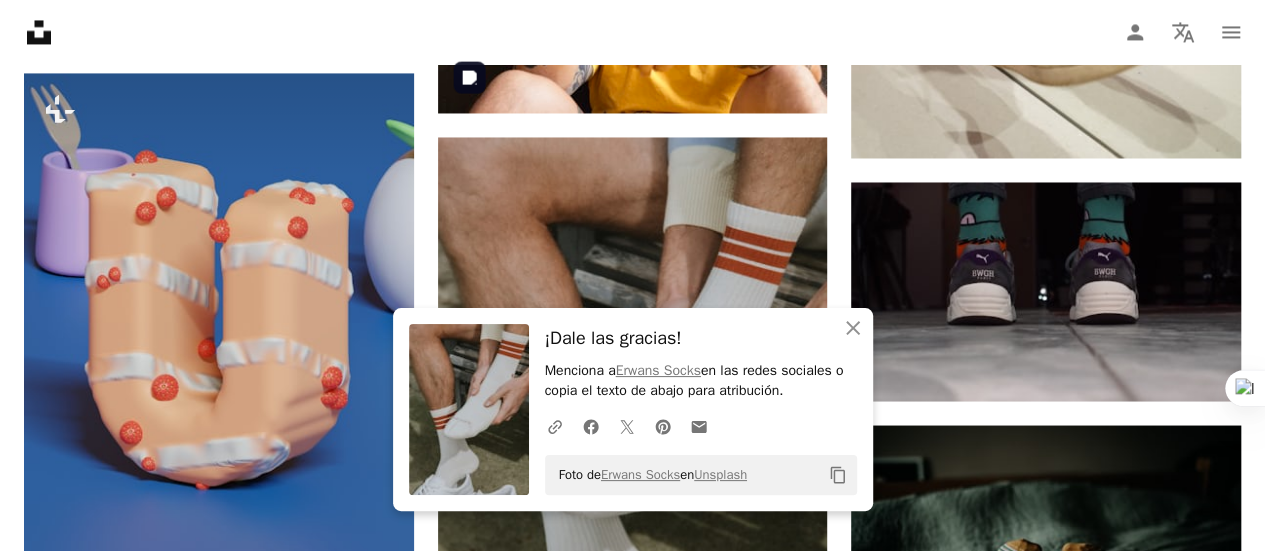 click on "Unsplash logo Página de inicio de Unsplash A photo Pen Tool A compass A stack of folders Download Person Localization icon navigation menu" at bounding box center [632, 32] 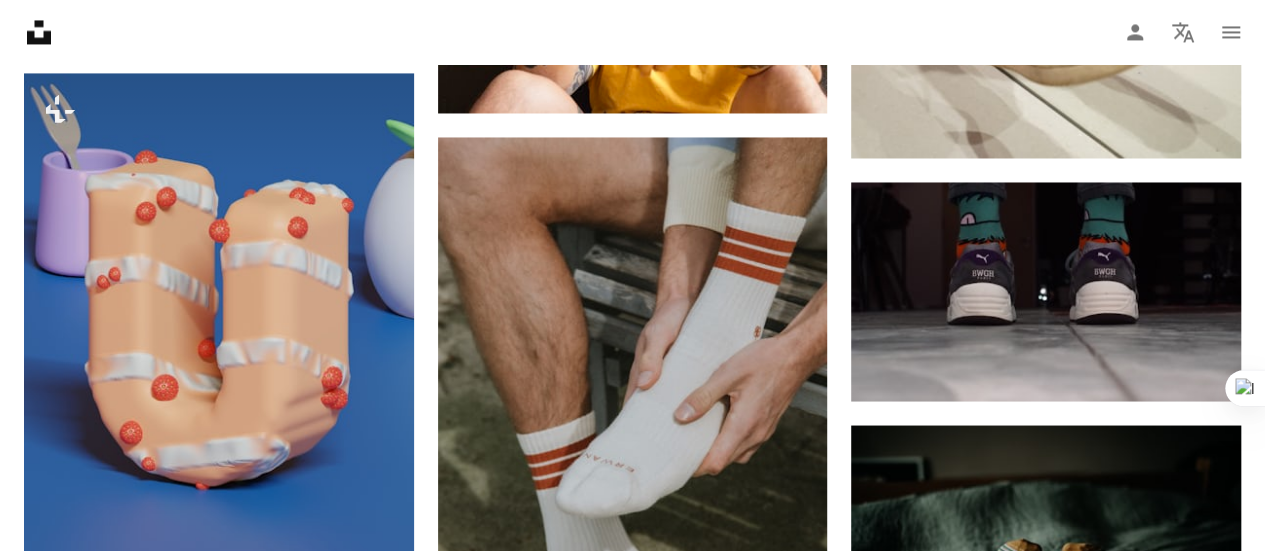 scroll, scrollTop: 0, scrollLeft: 0, axis: both 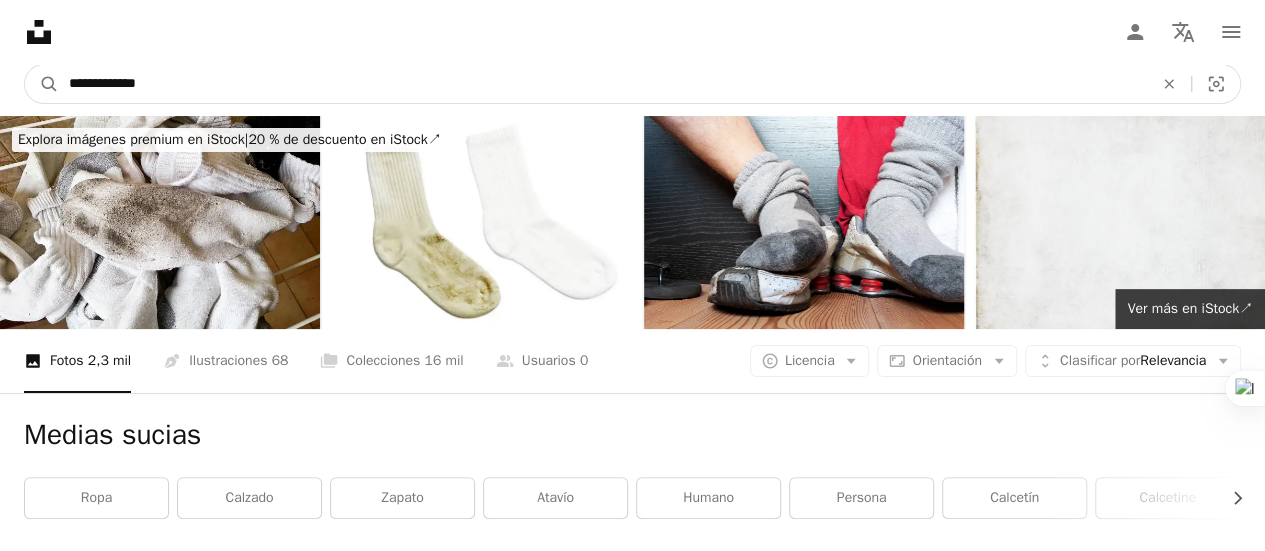 click on "**********" at bounding box center (603, 84) 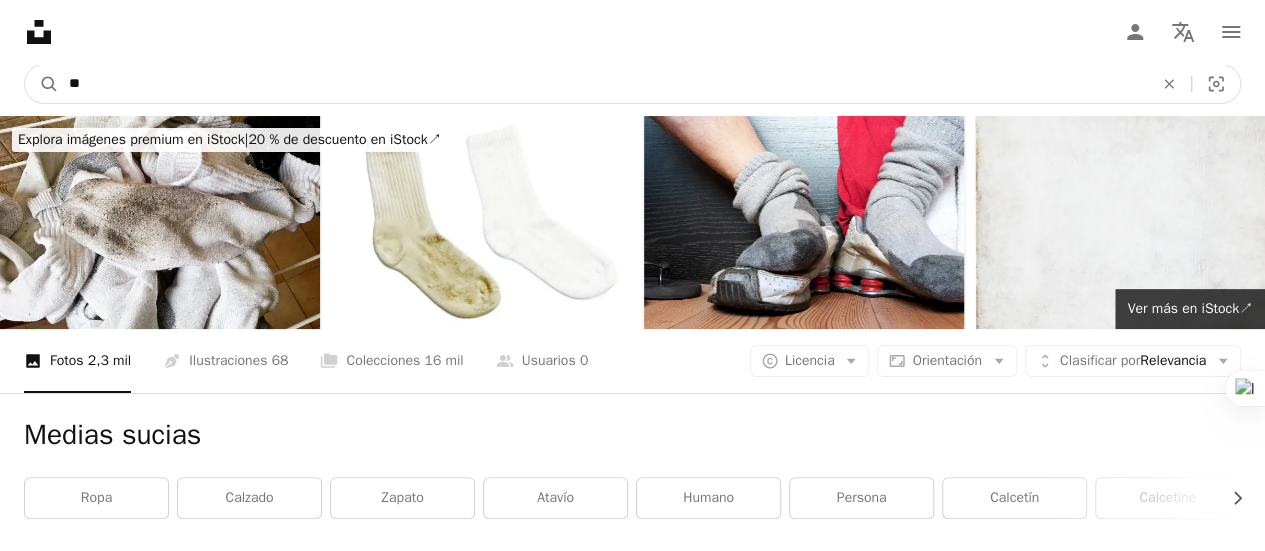 type on "*" 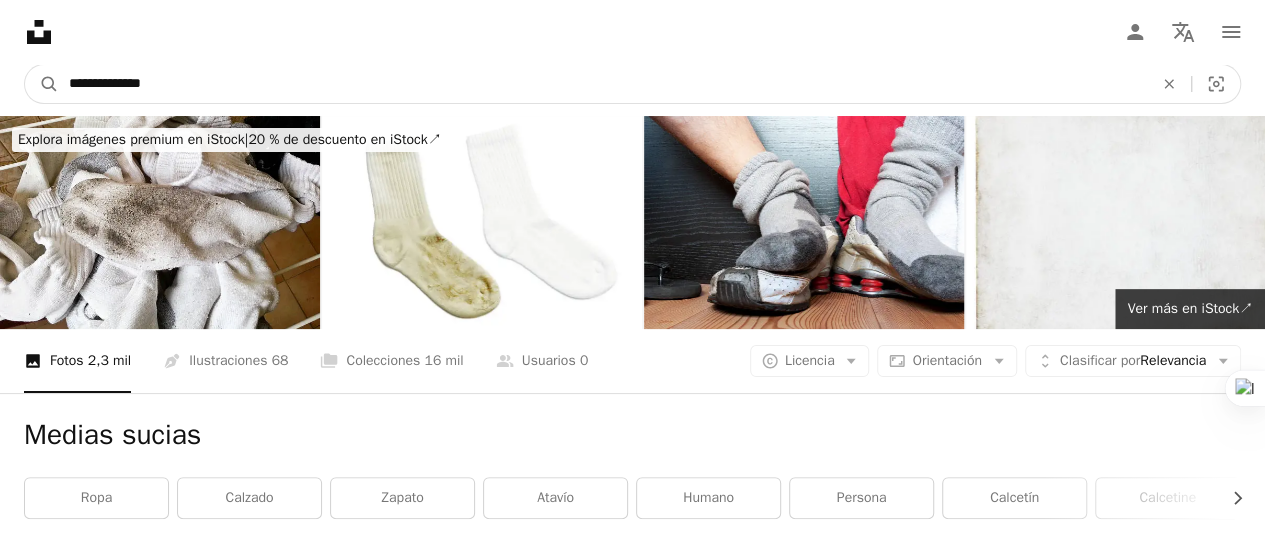 type on "**********" 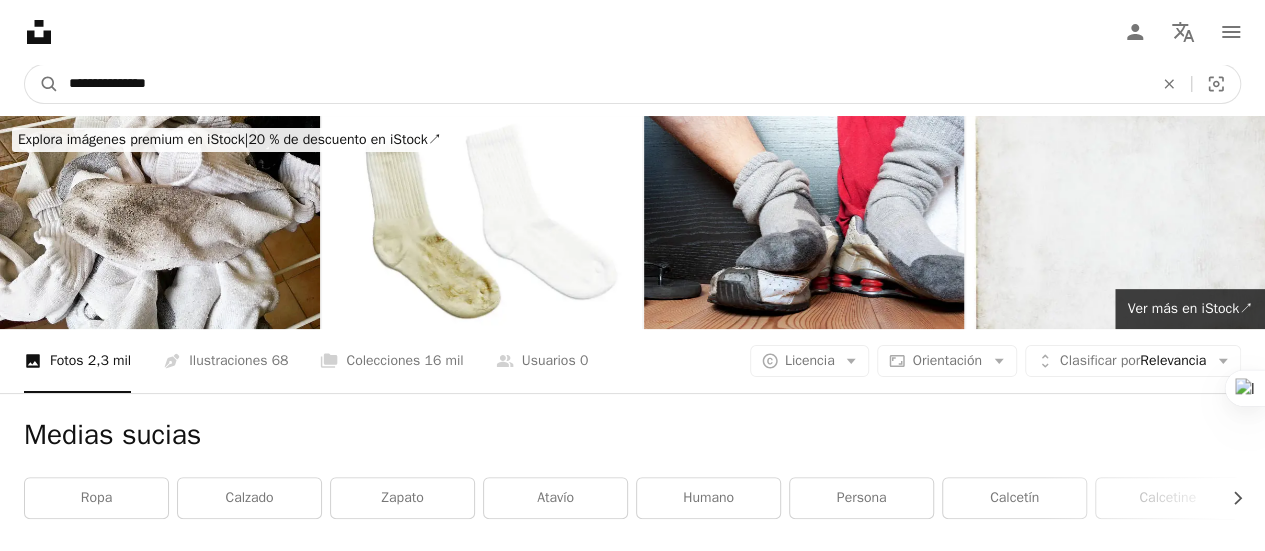 click on "A magnifying glass" at bounding box center (42, 84) 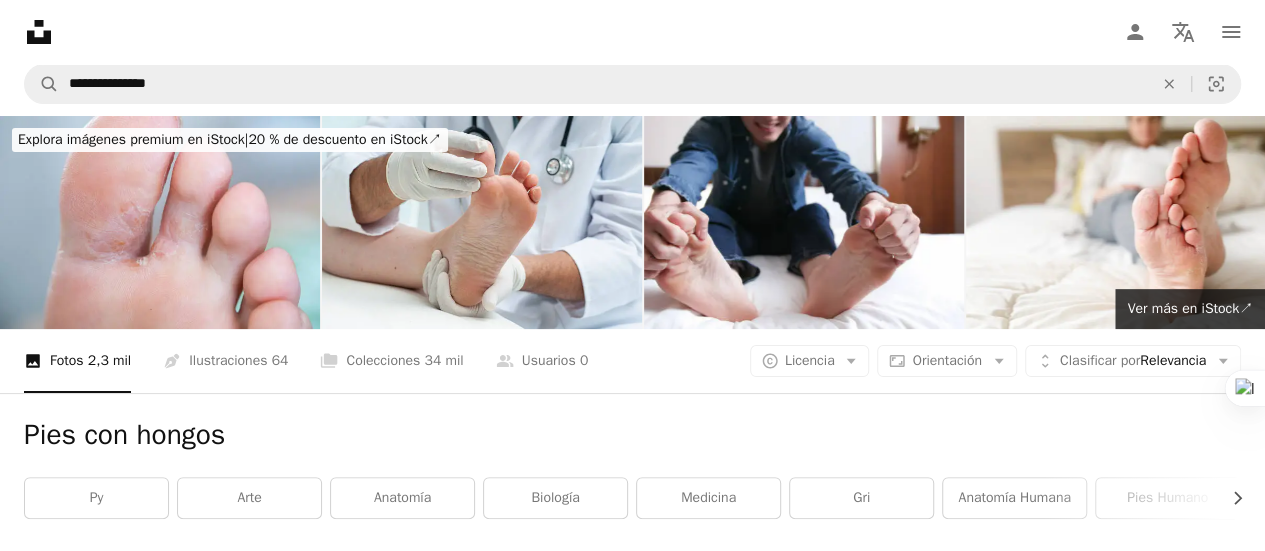 drag, startPoint x: 1264, startPoint y: 69, endPoint x: 1268, endPoint y: 121, distance: 52.153618 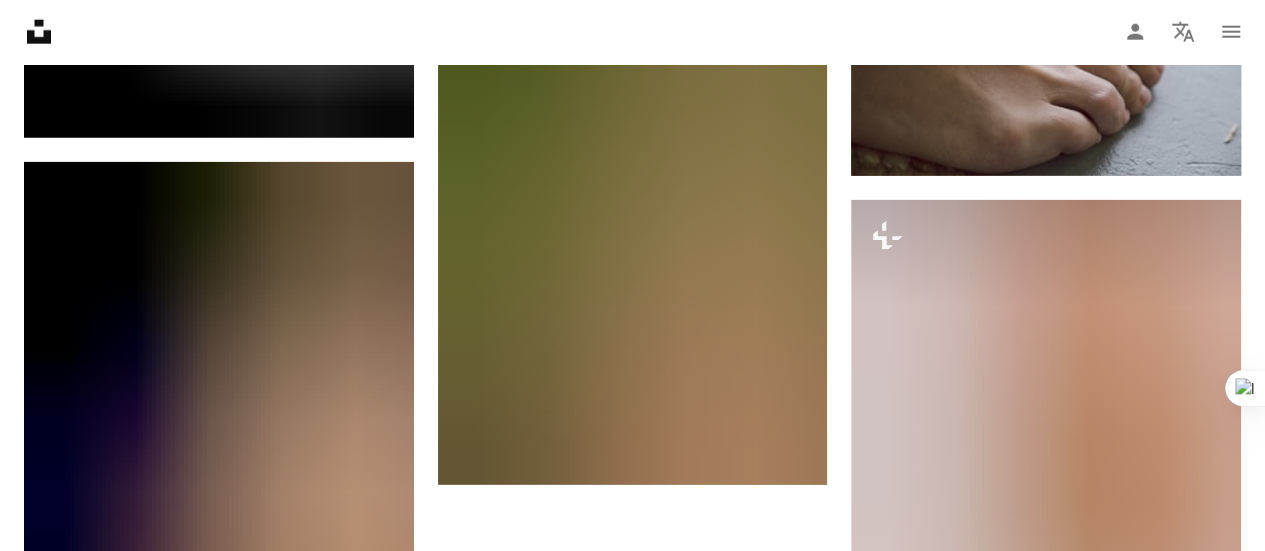 scroll, scrollTop: 2652, scrollLeft: 0, axis: vertical 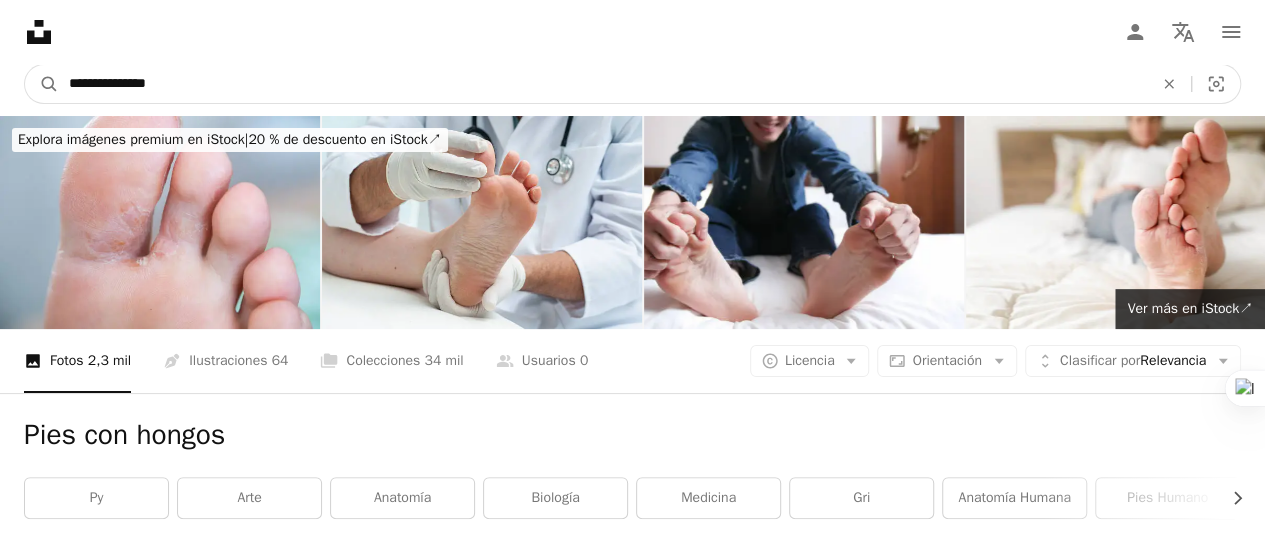 click on "**********" at bounding box center [603, 84] 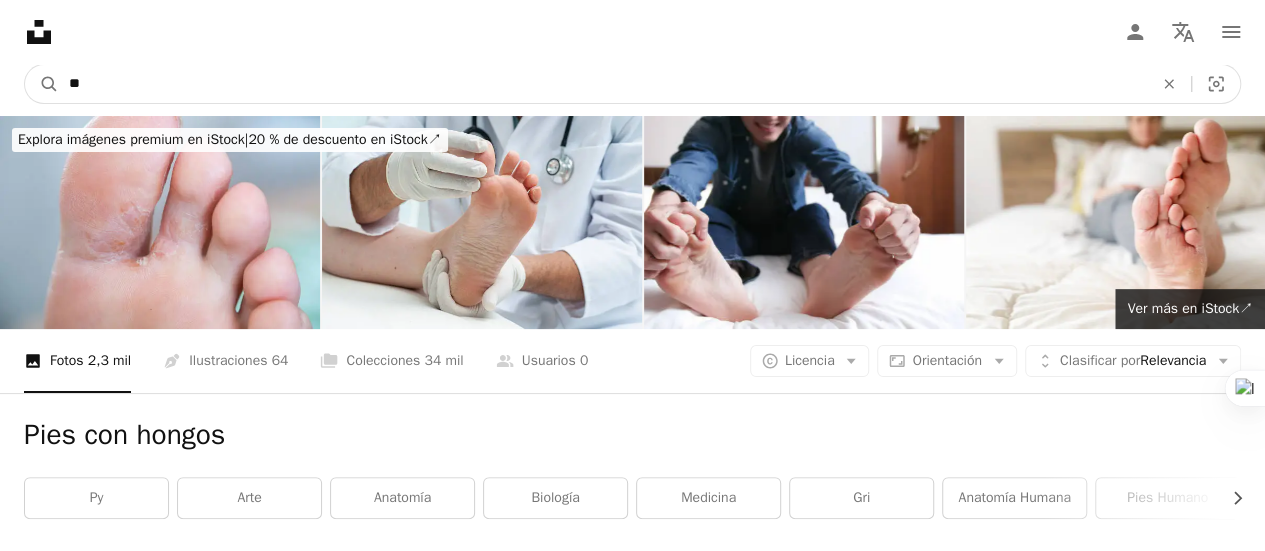 type on "*" 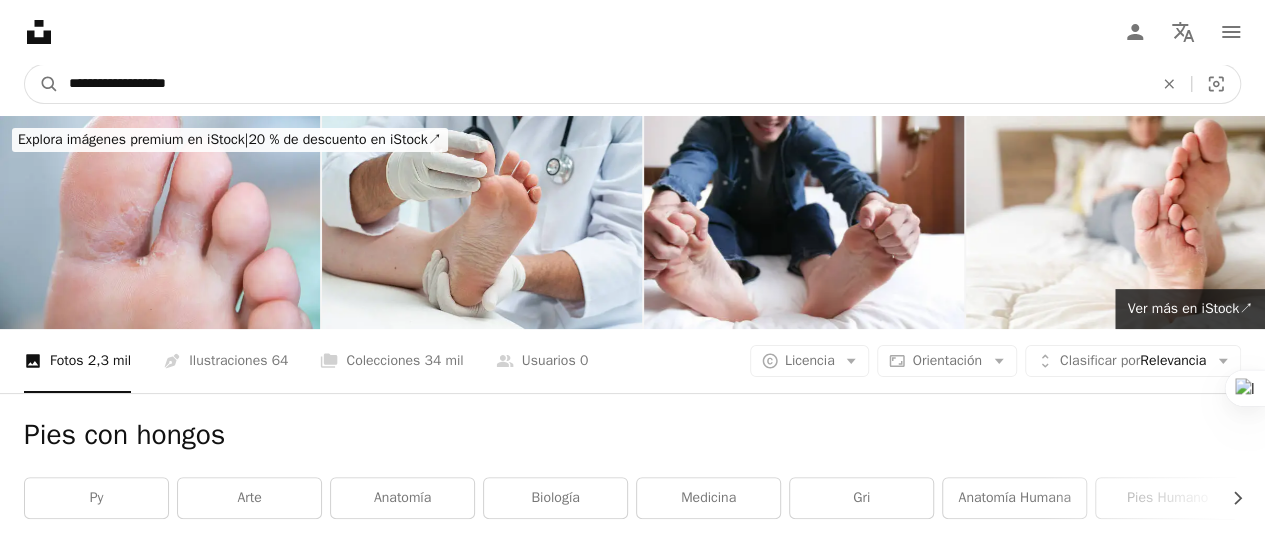 type on "**********" 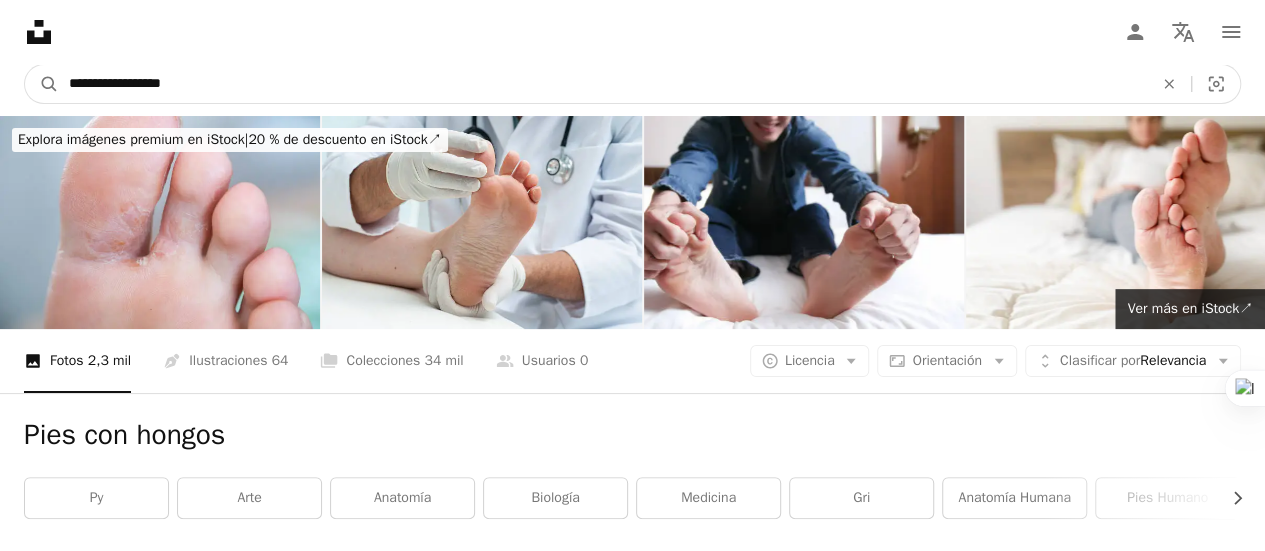 click on "A magnifying glass" at bounding box center (42, 84) 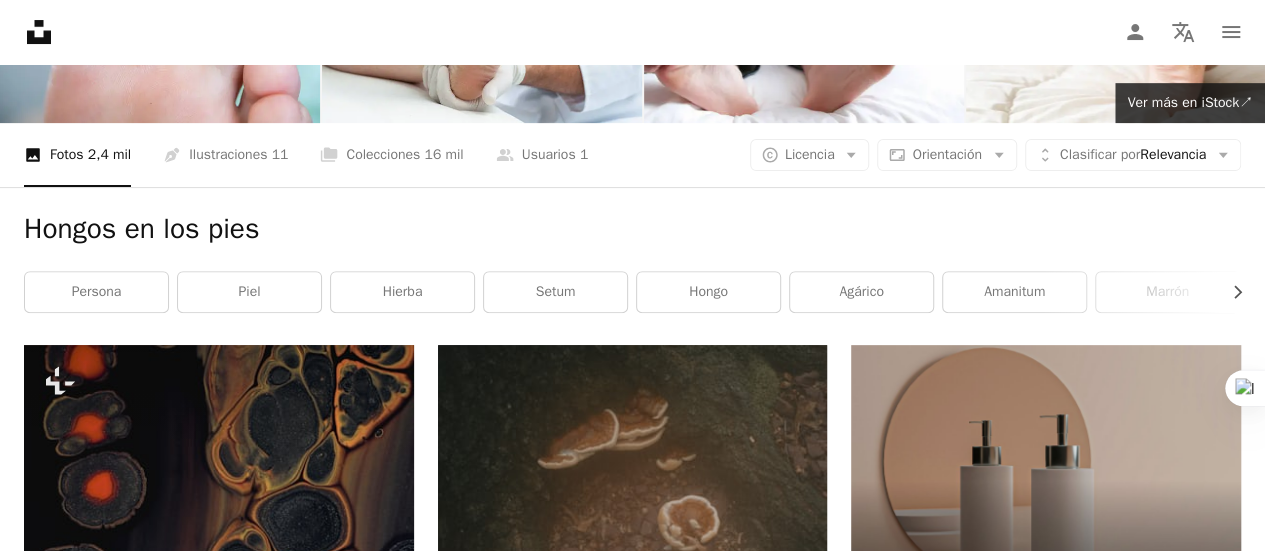 scroll, scrollTop: 688, scrollLeft: 0, axis: vertical 